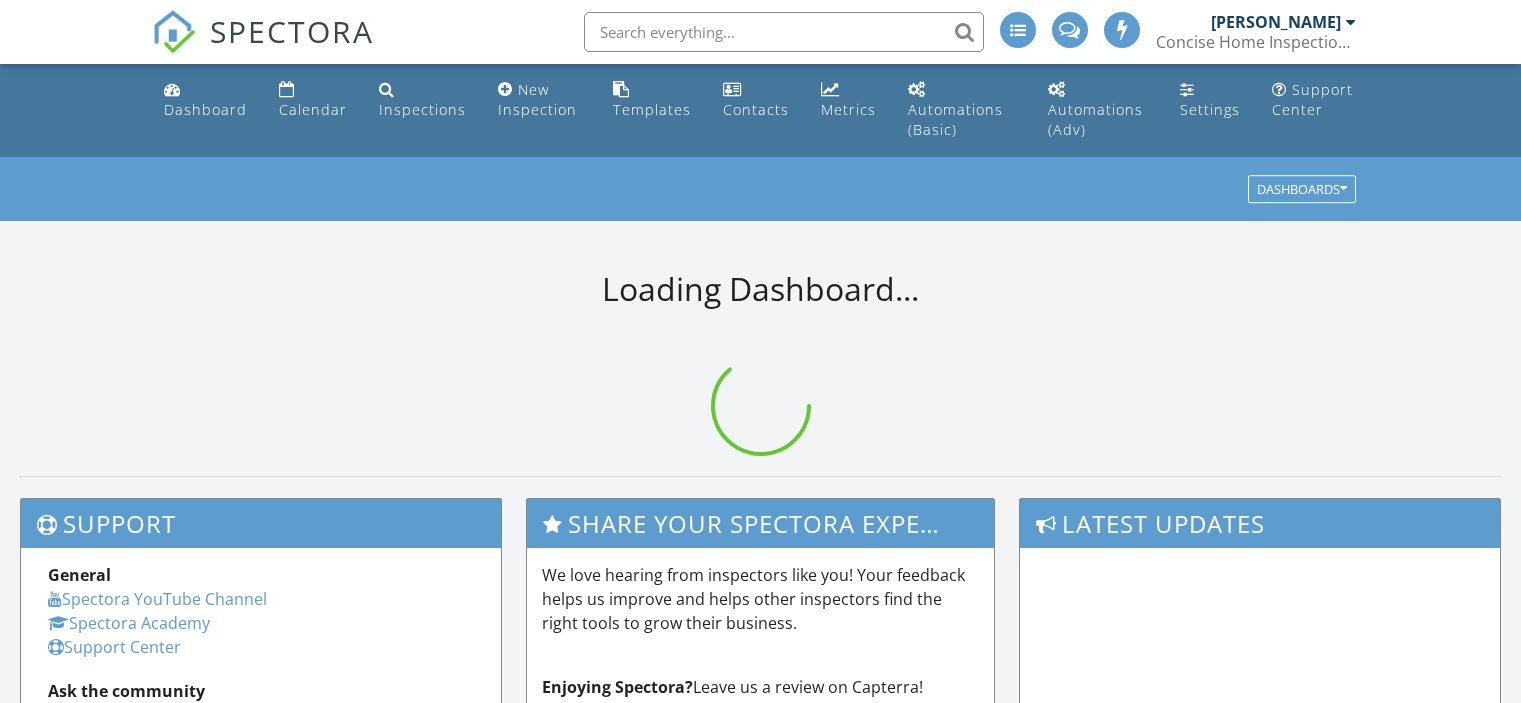 scroll, scrollTop: 0, scrollLeft: 0, axis: both 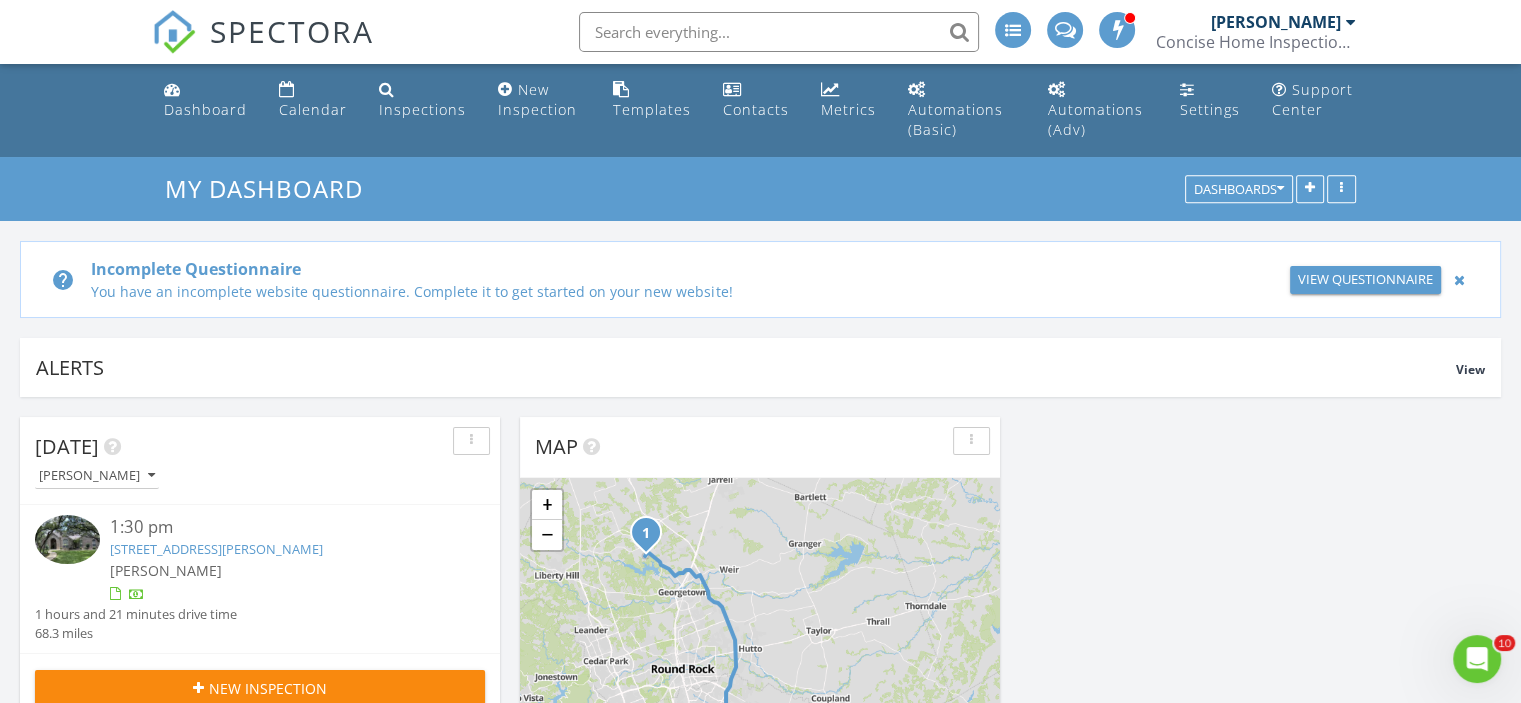 click at bounding box center (67, 539) 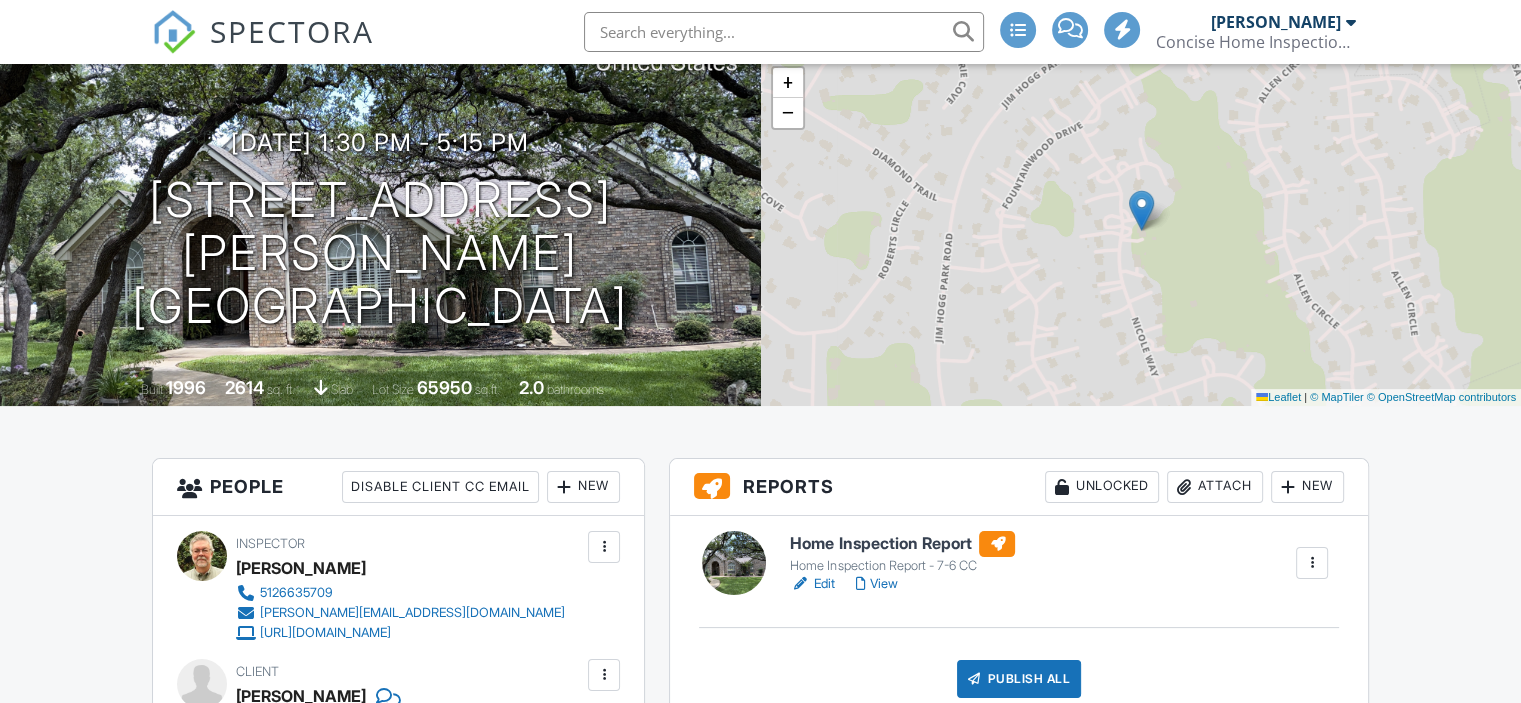 scroll, scrollTop: 212, scrollLeft: 0, axis: vertical 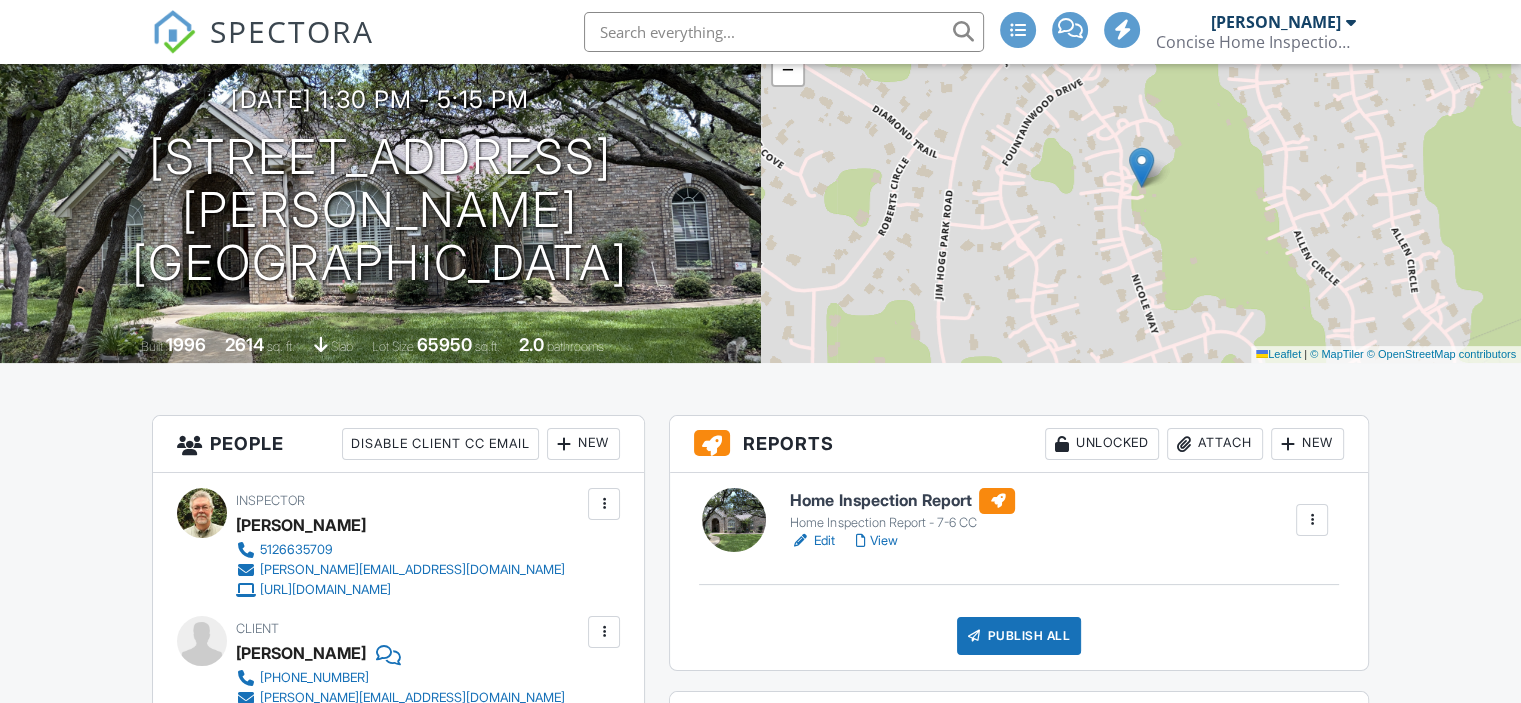 click on "Edit" at bounding box center (812, 541) 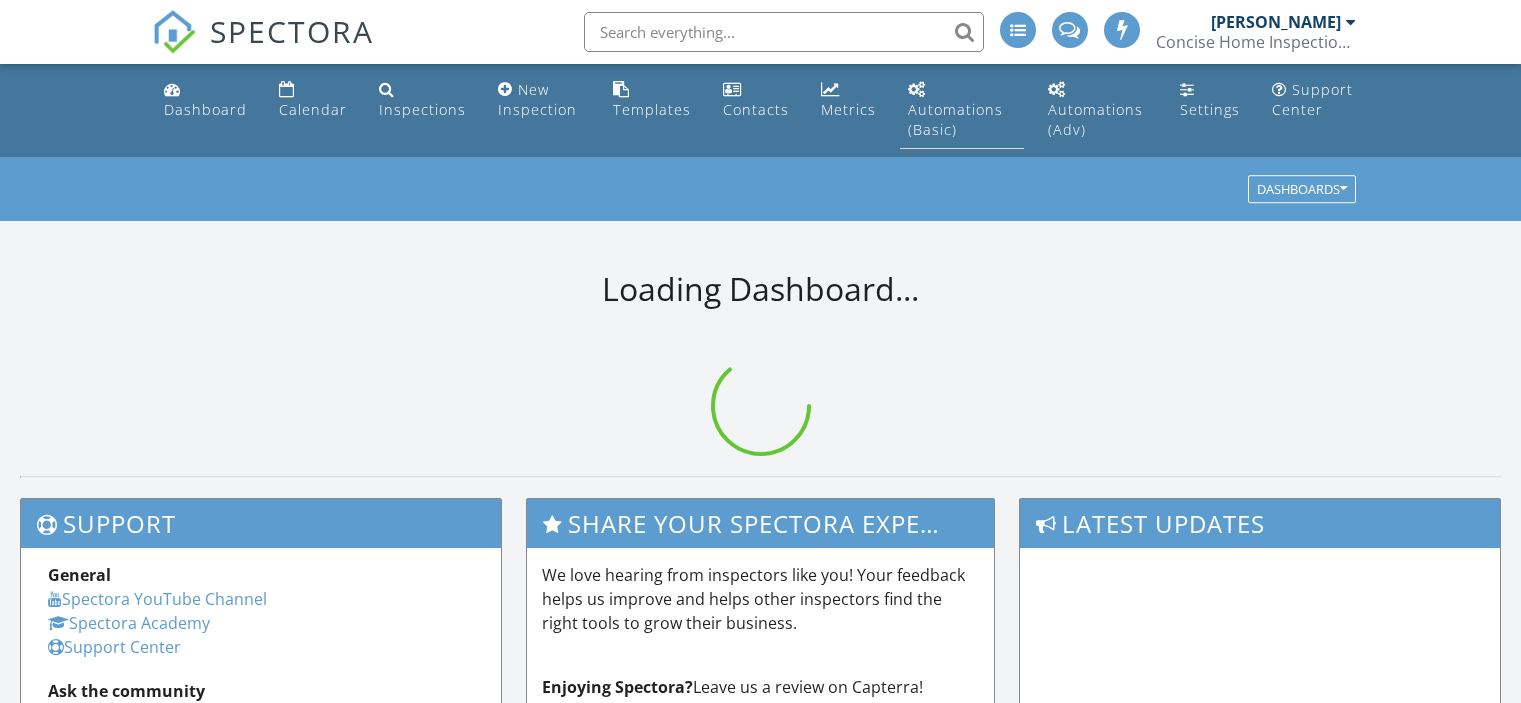scroll, scrollTop: 0, scrollLeft: 0, axis: both 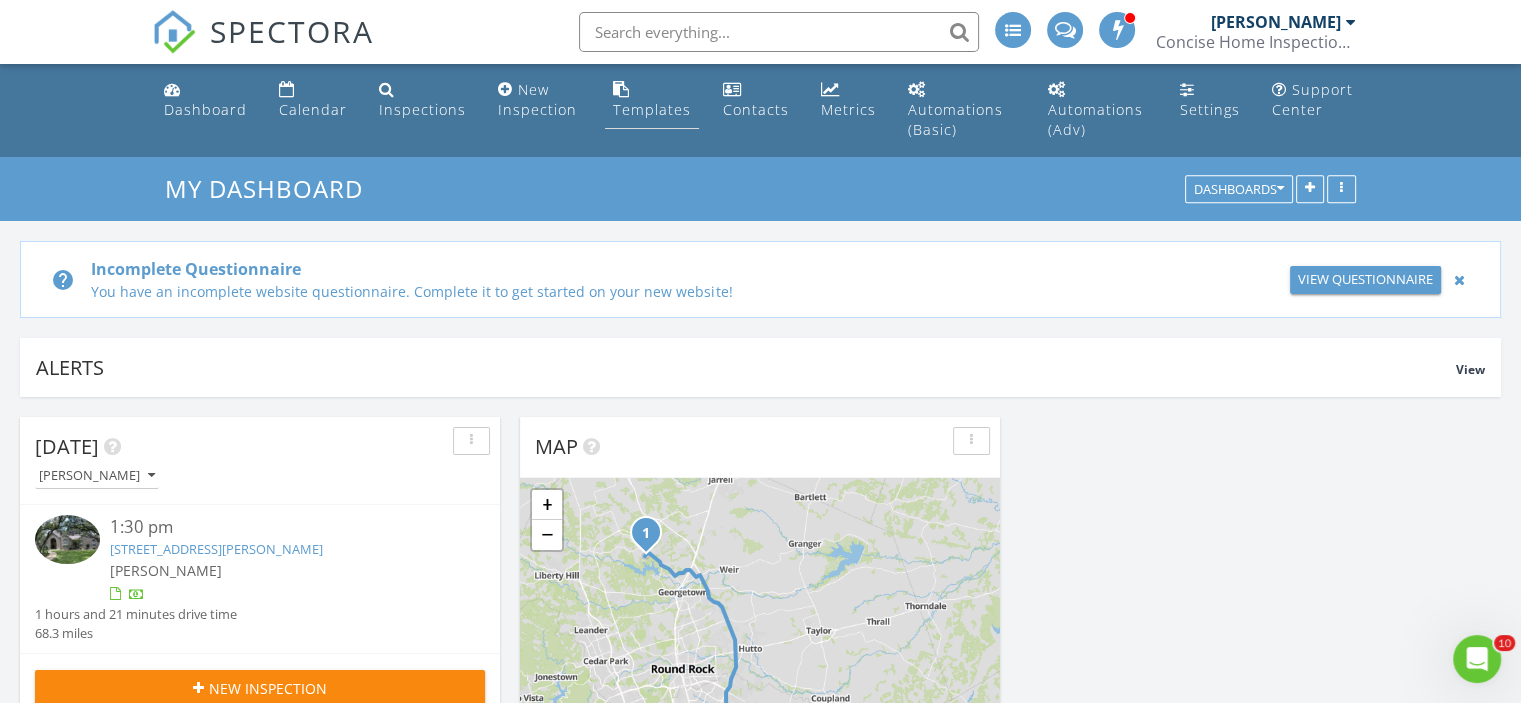 click on "Templates" at bounding box center (652, 109) 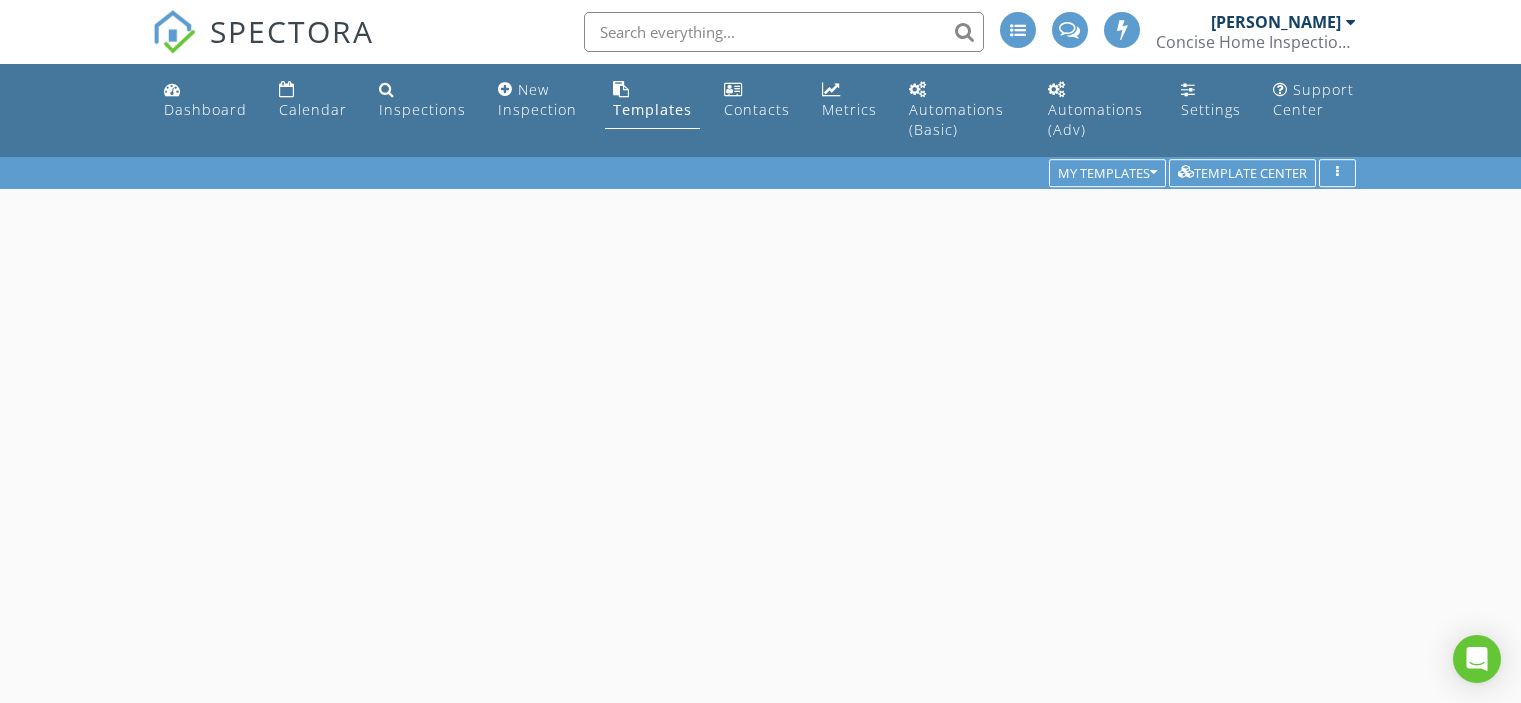 scroll, scrollTop: 0, scrollLeft: 0, axis: both 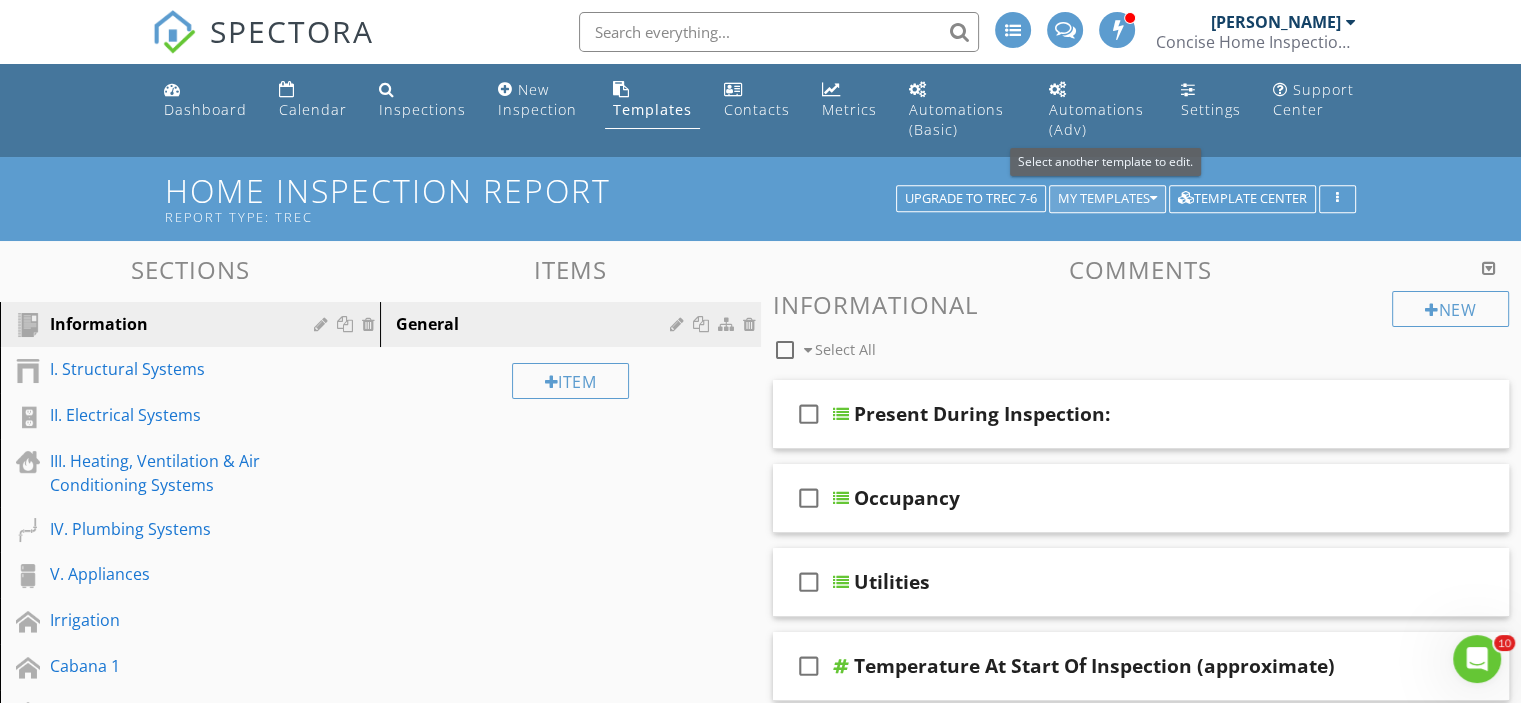 click on "My Templates" at bounding box center [1107, 199] 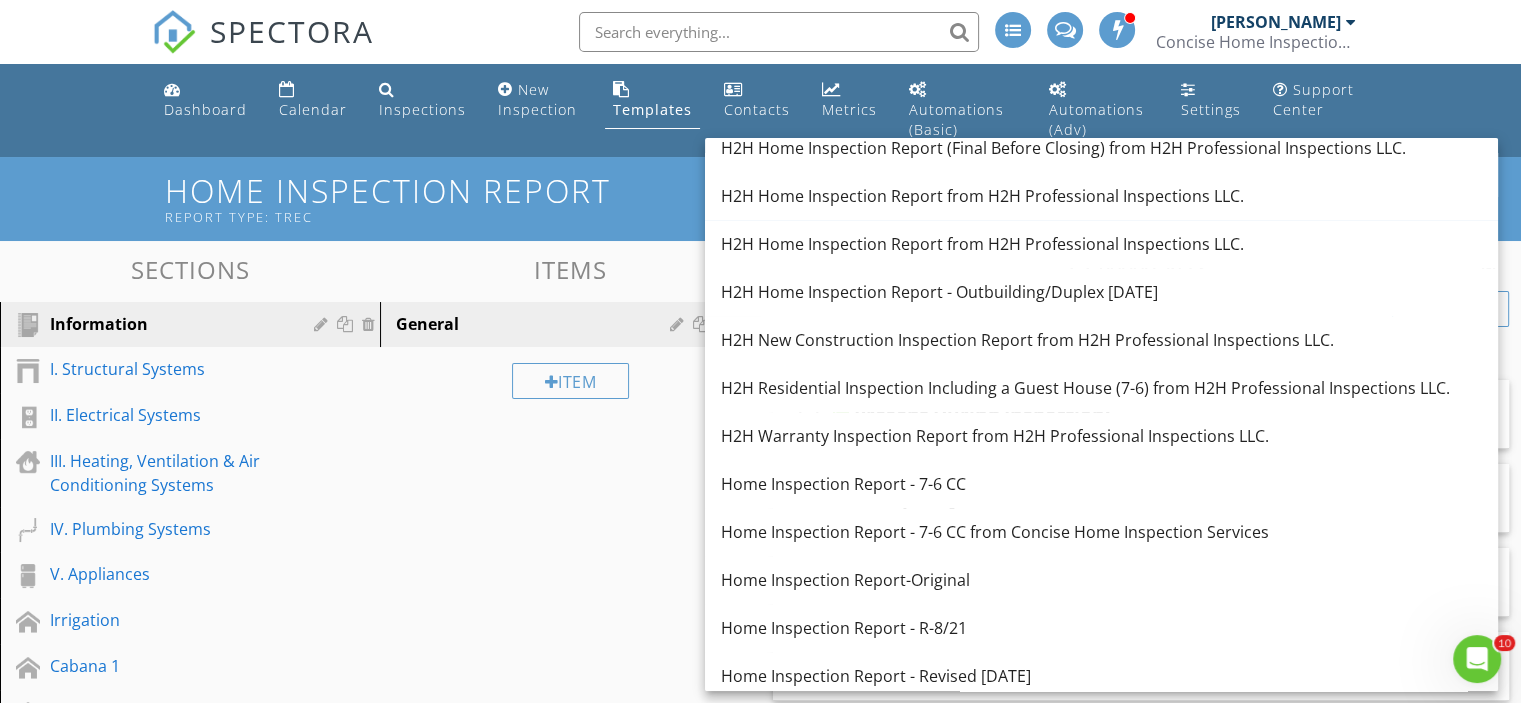 scroll, scrollTop: 507, scrollLeft: 0, axis: vertical 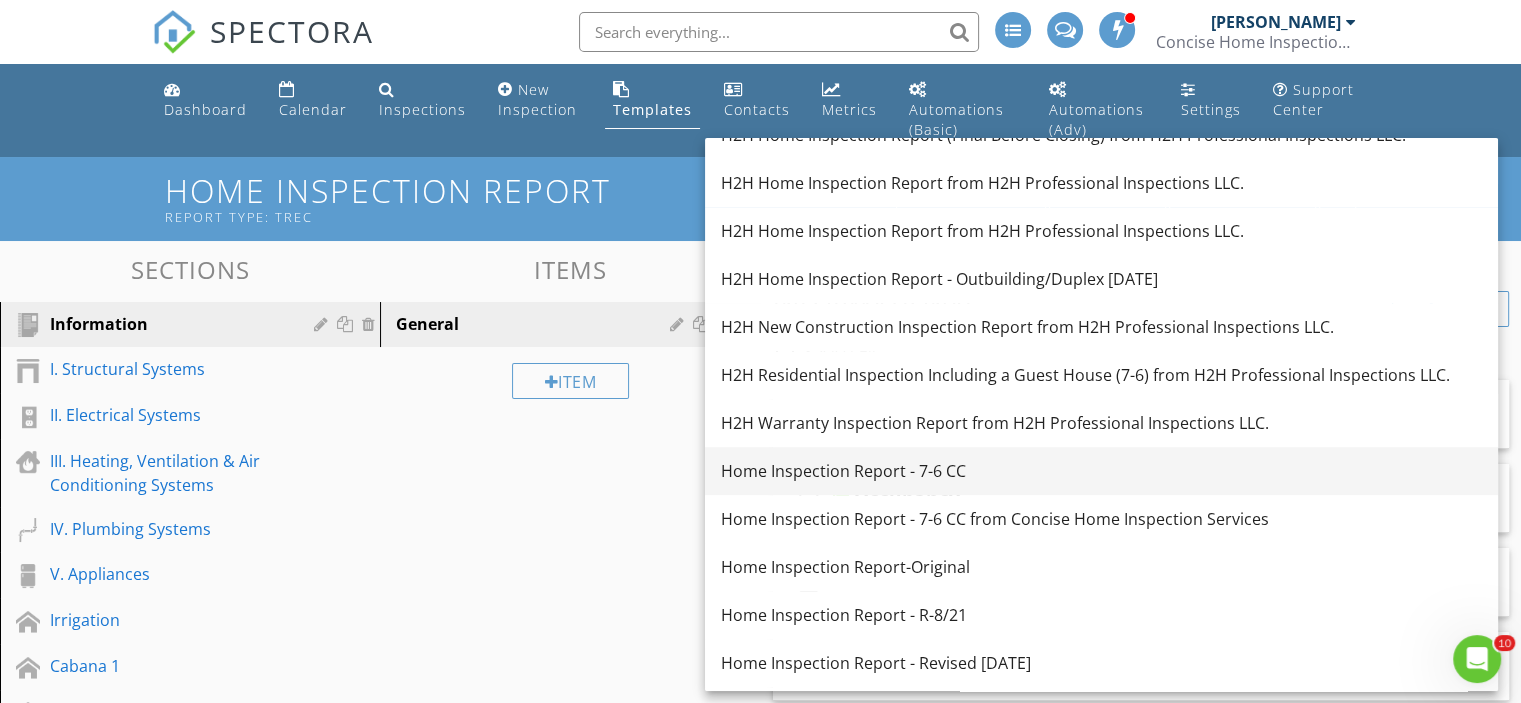 click on "Home Inspection Report - 7-6 CC" at bounding box center [1101, 471] 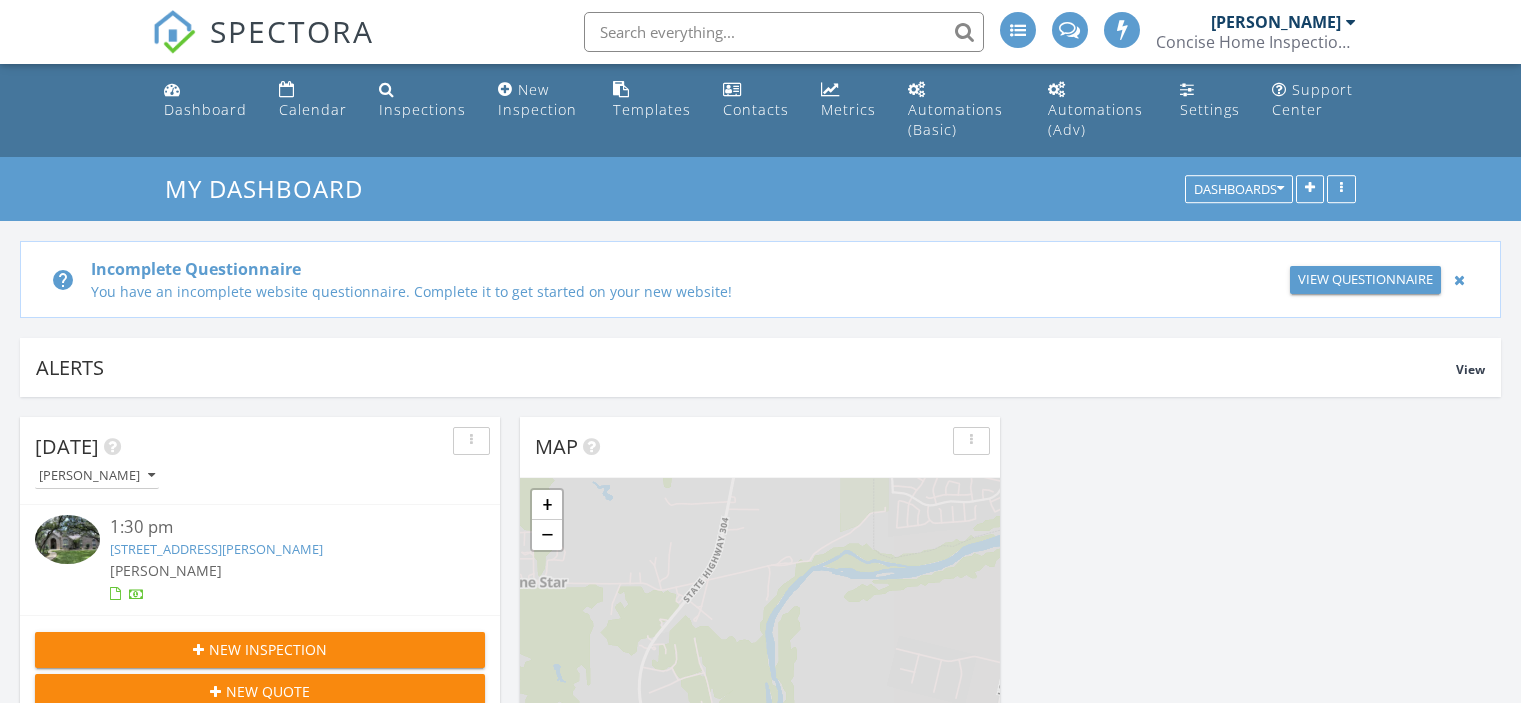 scroll, scrollTop: 0, scrollLeft: 0, axis: both 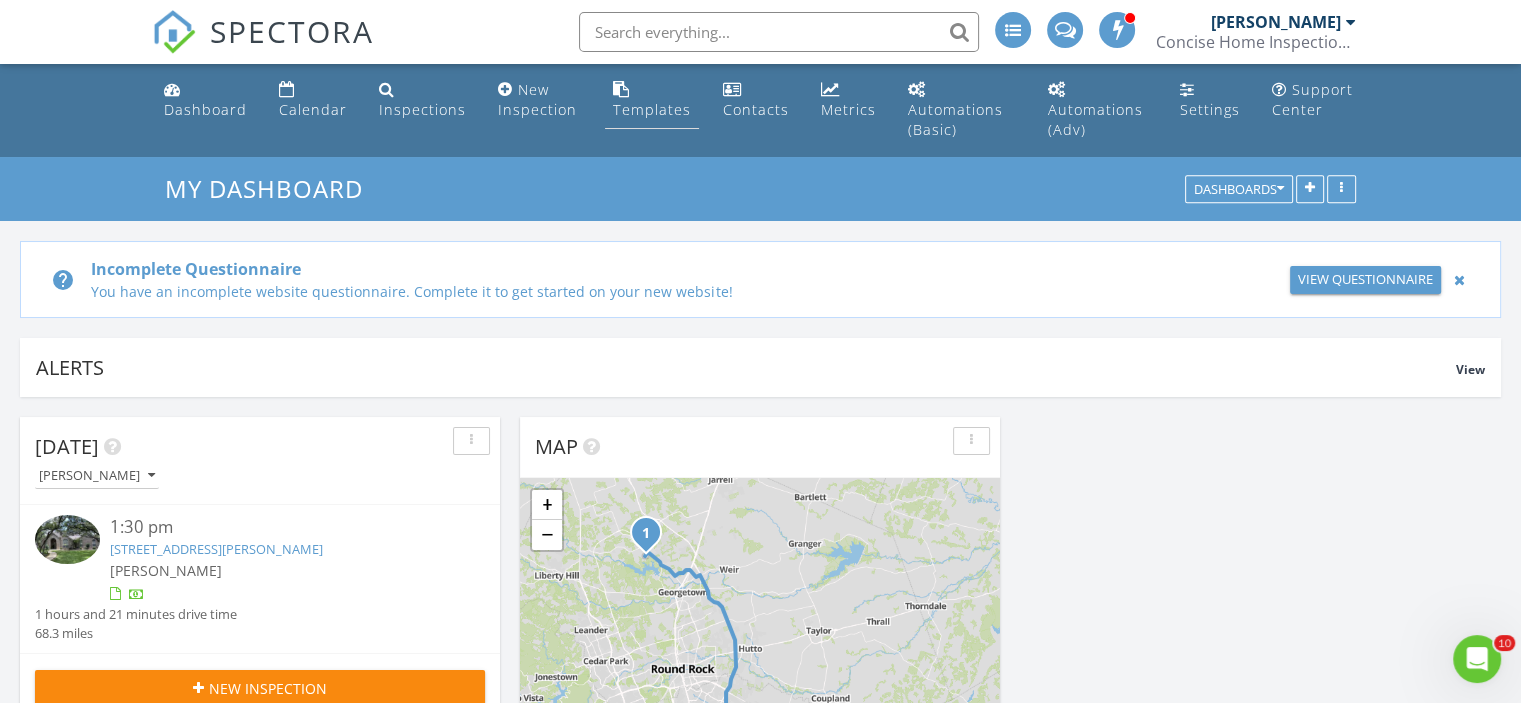 click on "Templates" at bounding box center [652, 109] 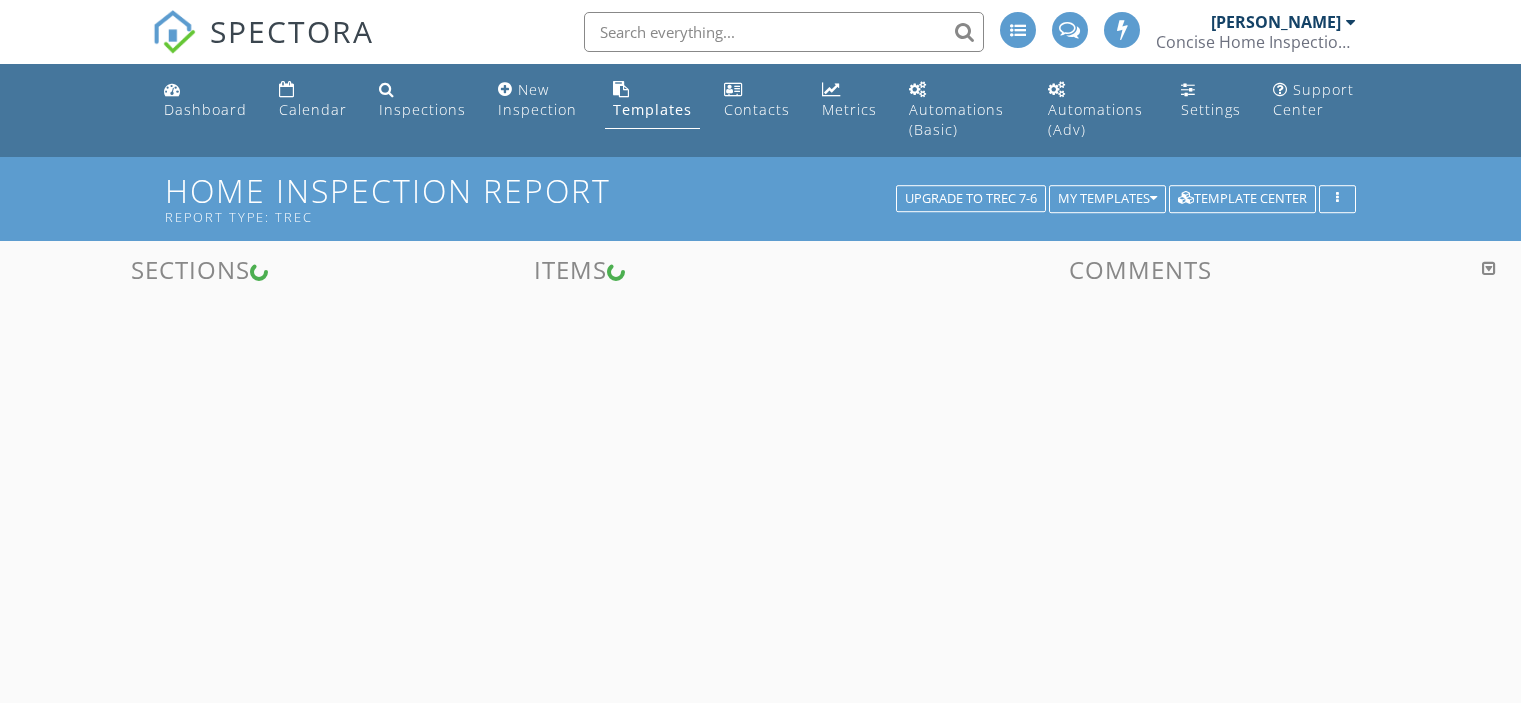 scroll, scrollTop: 0, scrollLeft: 0, axis: both 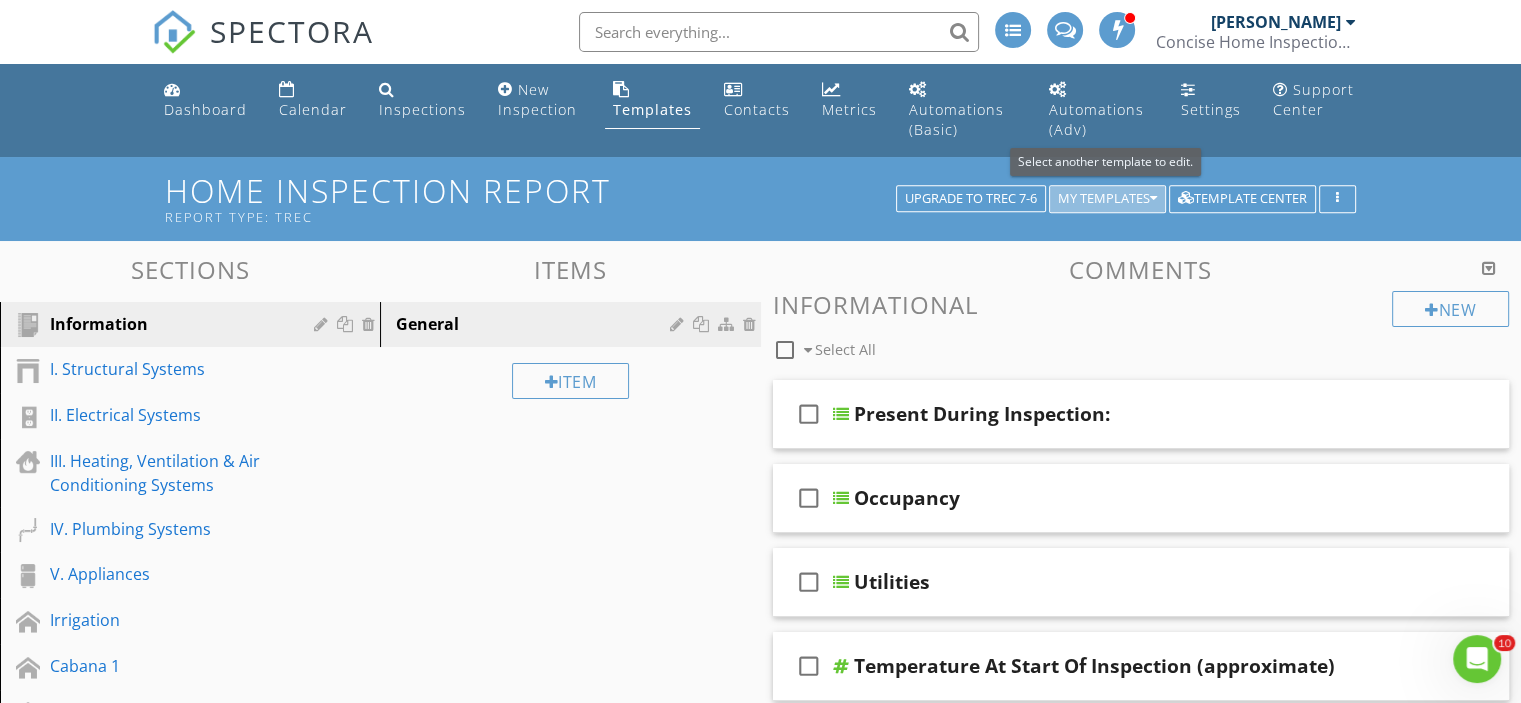 click at bounding box center [1153, 199] 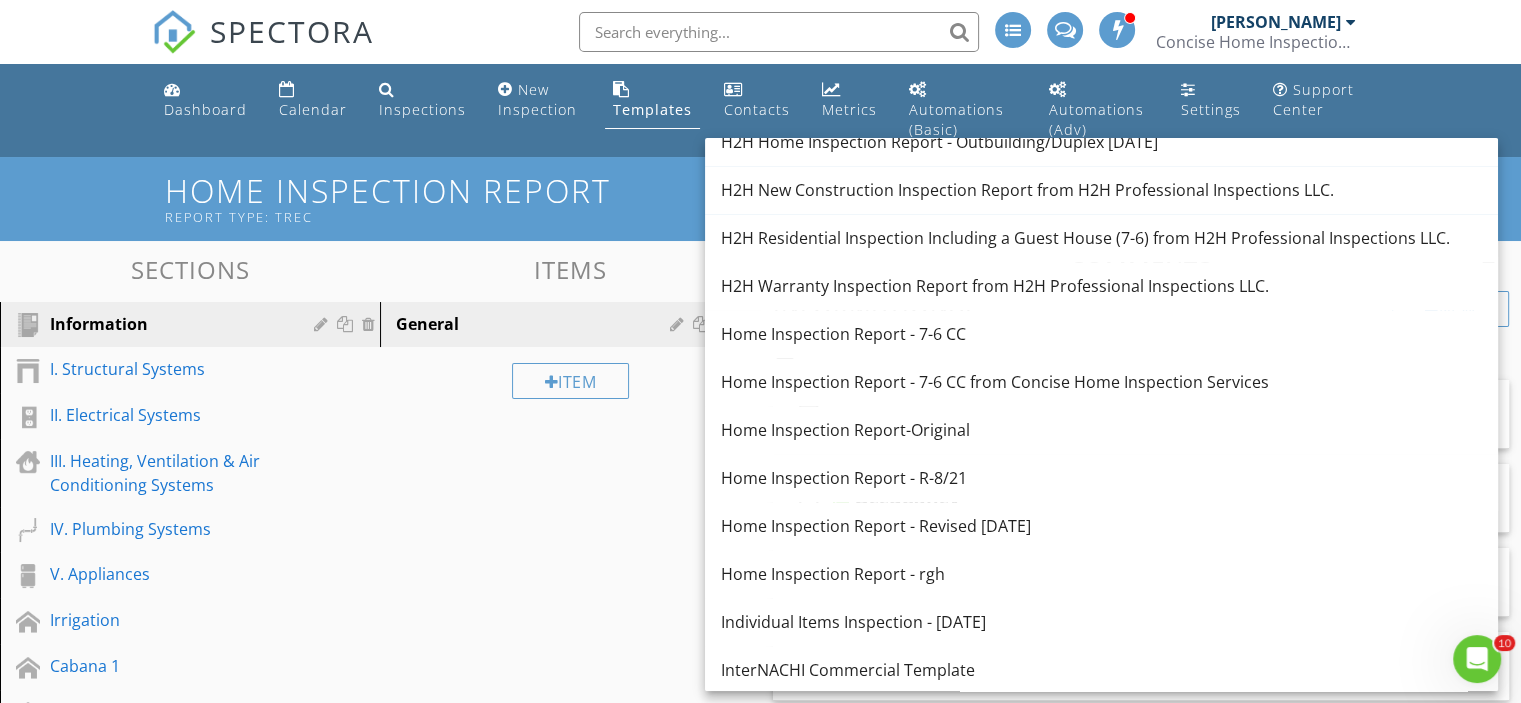 scroll, scrollTop: 648, scrollLeft: 0, axis: vertical 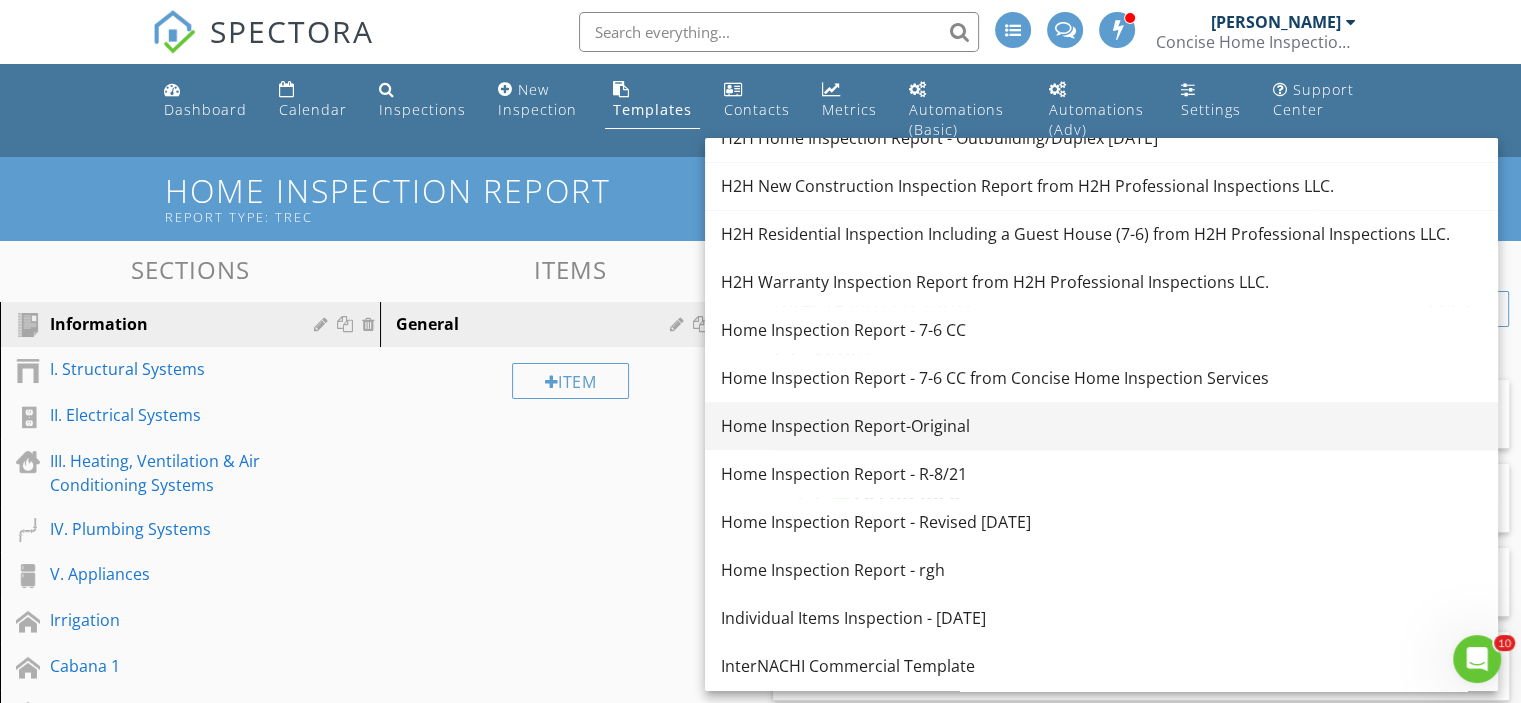 click on "Home Inspection Report-Original" at bounding box center (1101, 426) 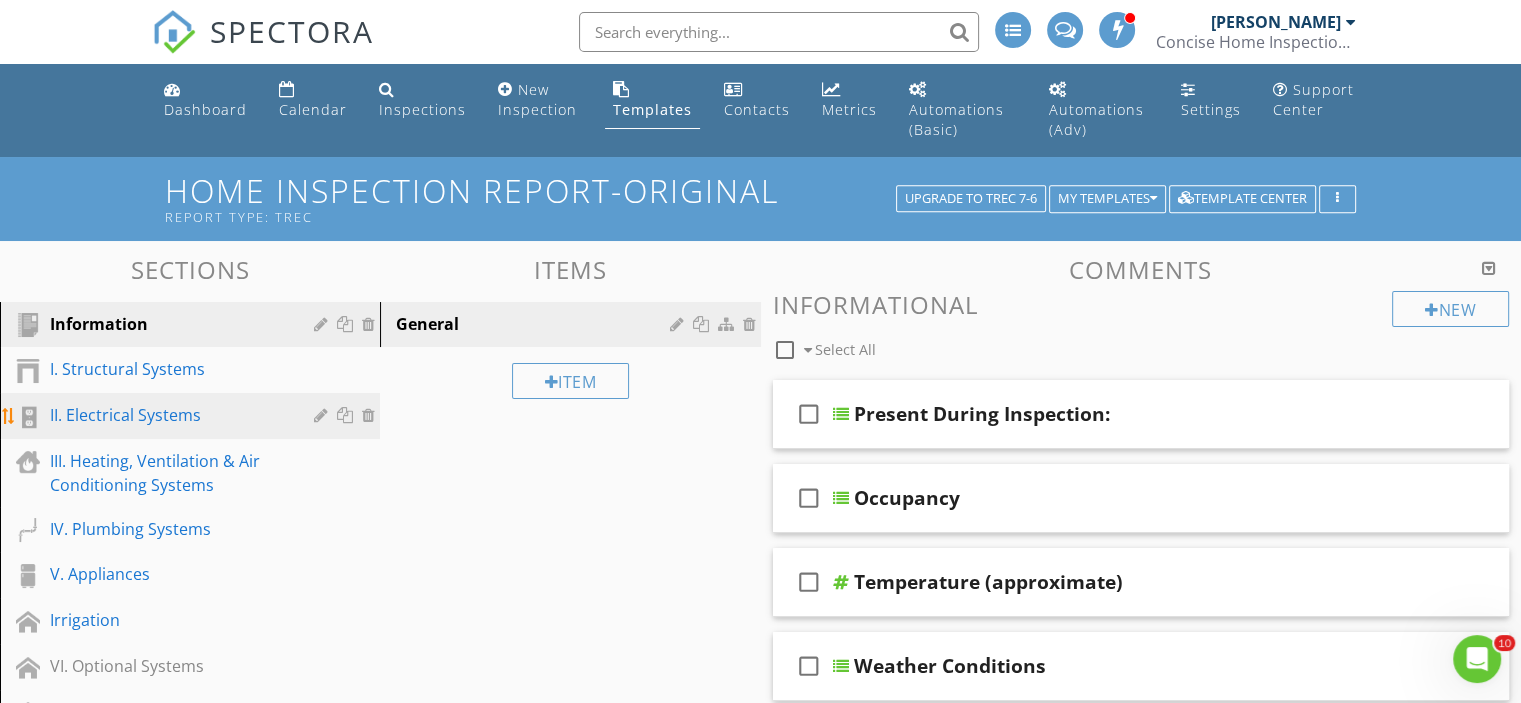 click on "II. Electrical Systems" at bounding box center [167, 415] 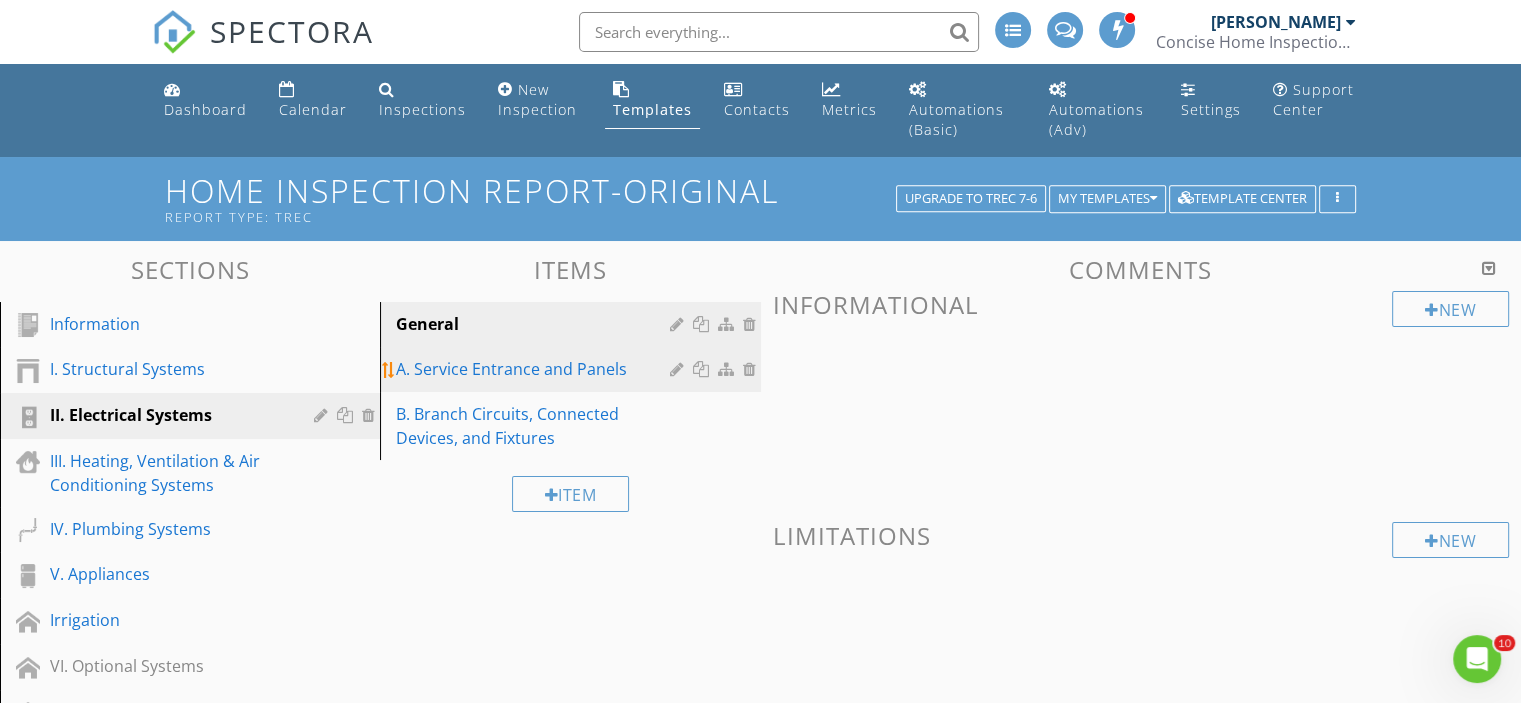 click on "A. Service Entrance and Panels" at bounding box center (535, 369) 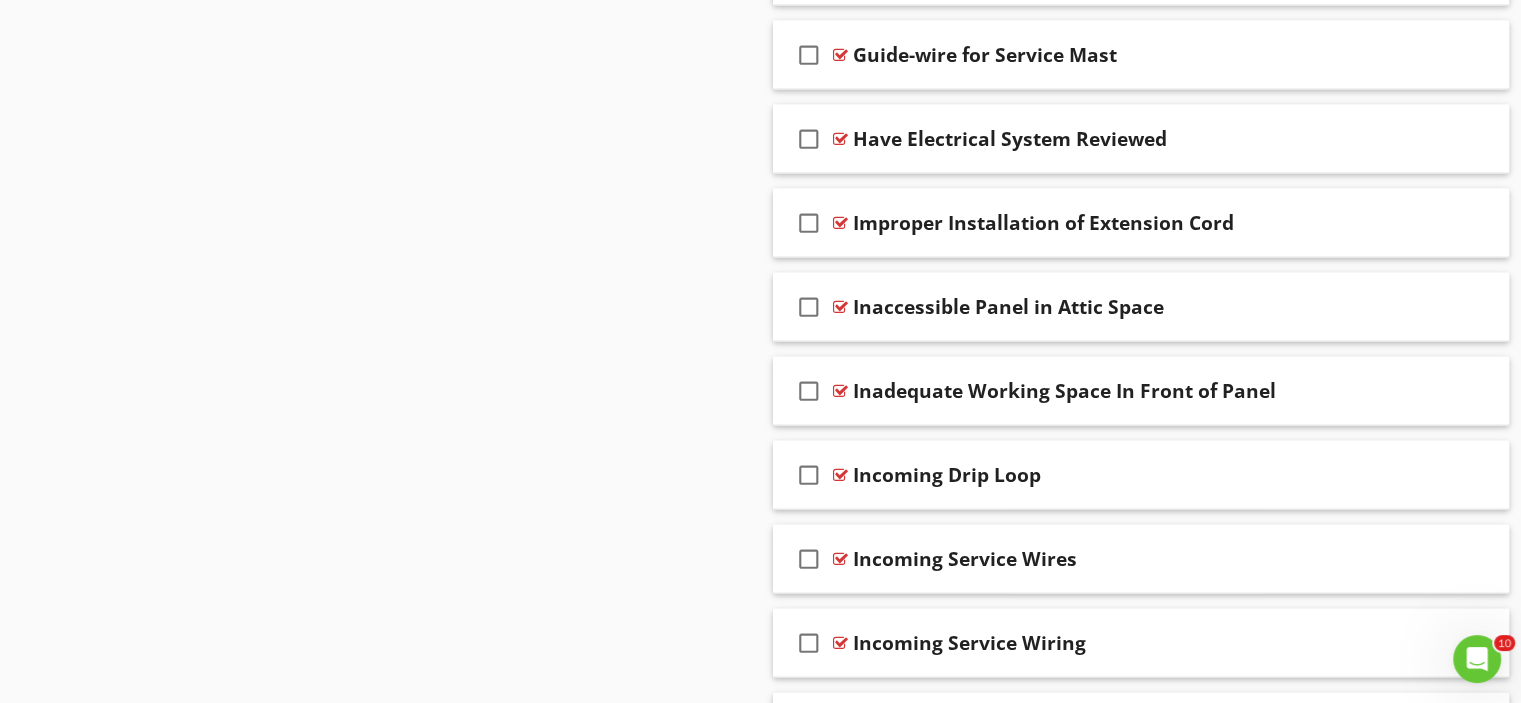 scroll, scrollTop: 4540, scrollLeft: 0, axis: vertical 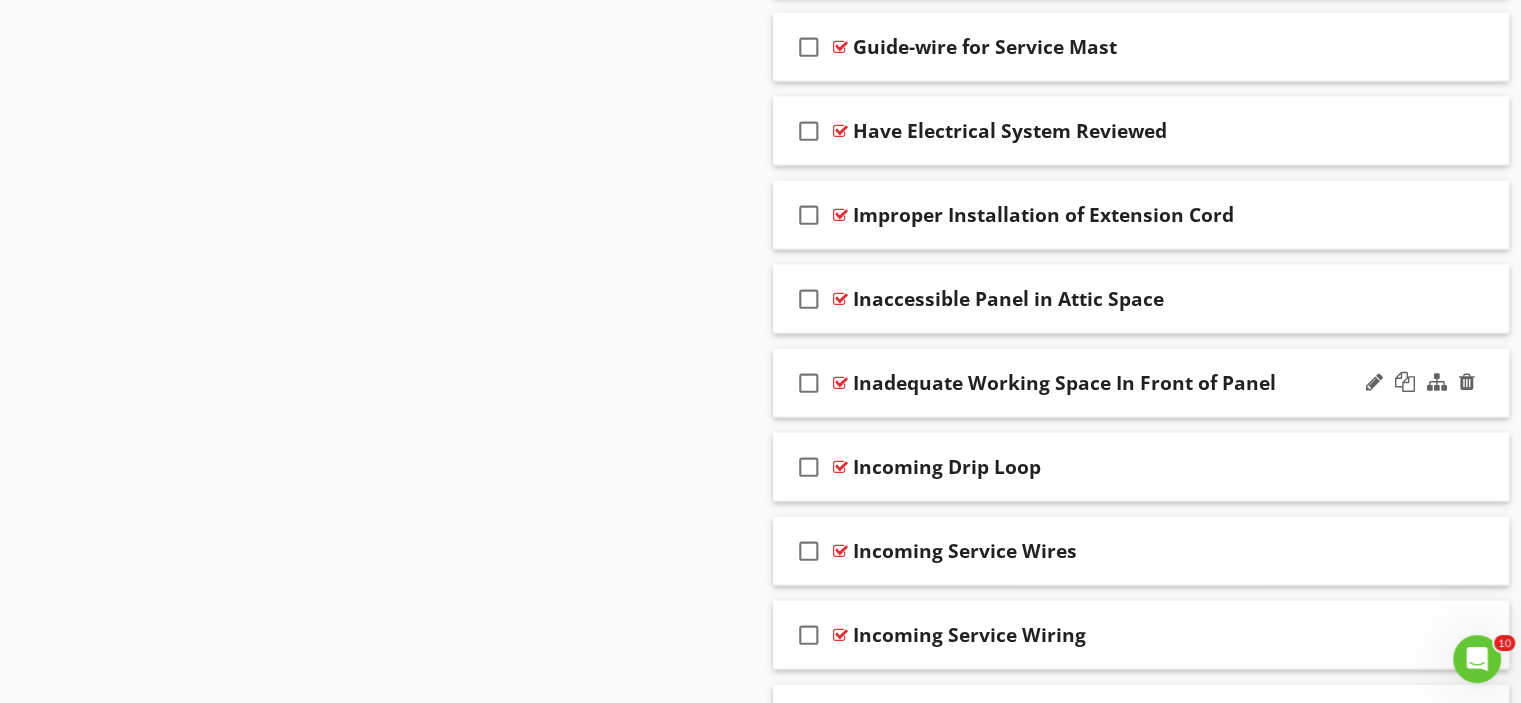 click on "check_box_outline_blank" at bounding box center (809, 383) 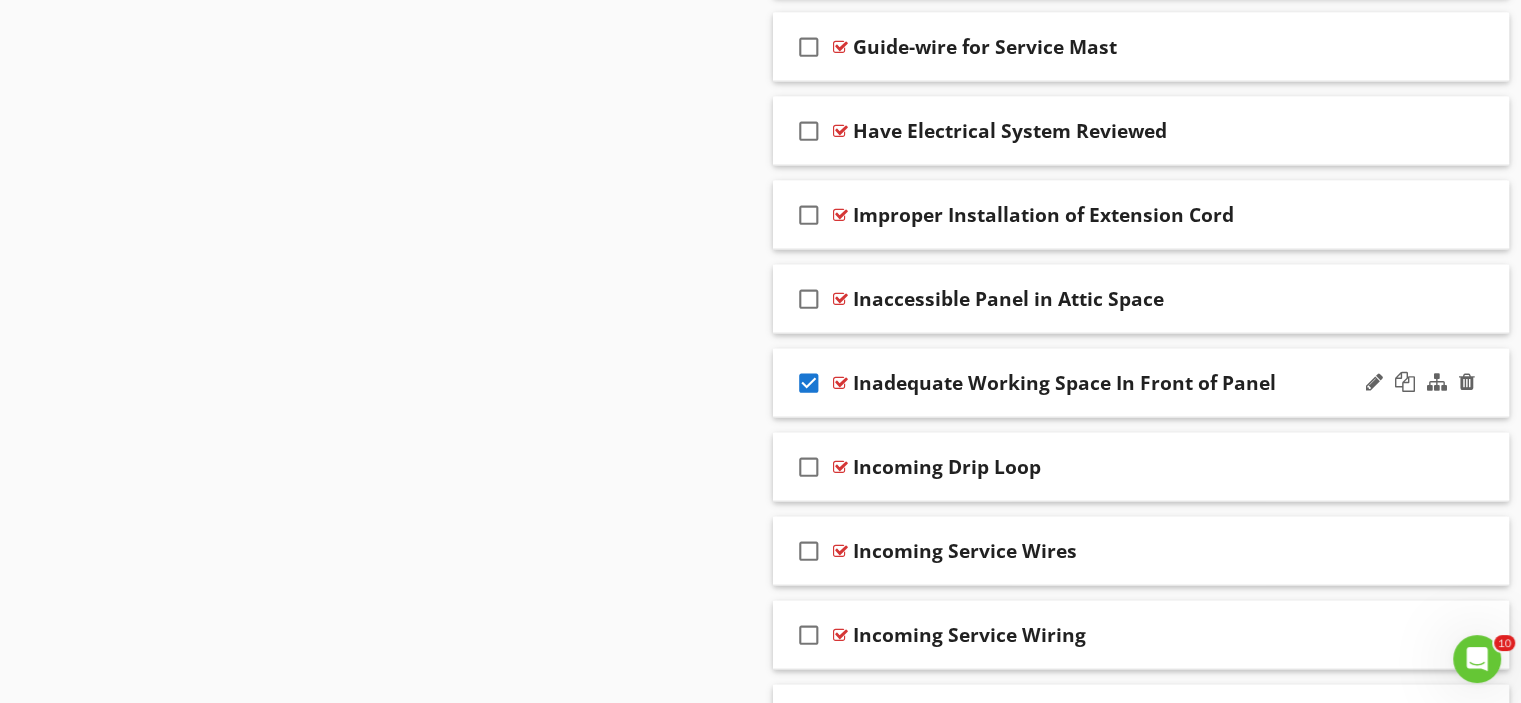 click on "check_box
Inadequate Working Space In Front of Panel" at bounding box center (1141, 383) 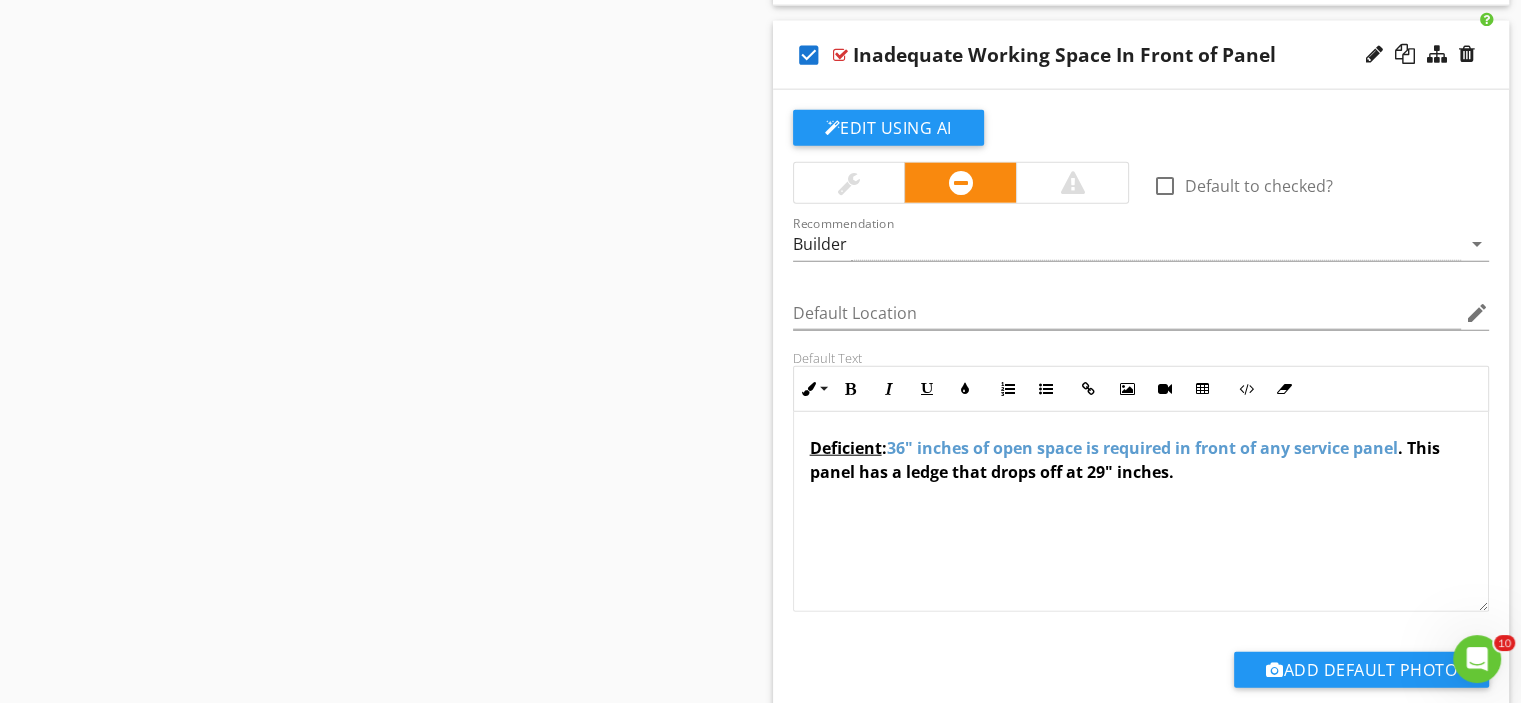 scroll, scrollTop: 4879, scrollLeft: 0, axis: vertical 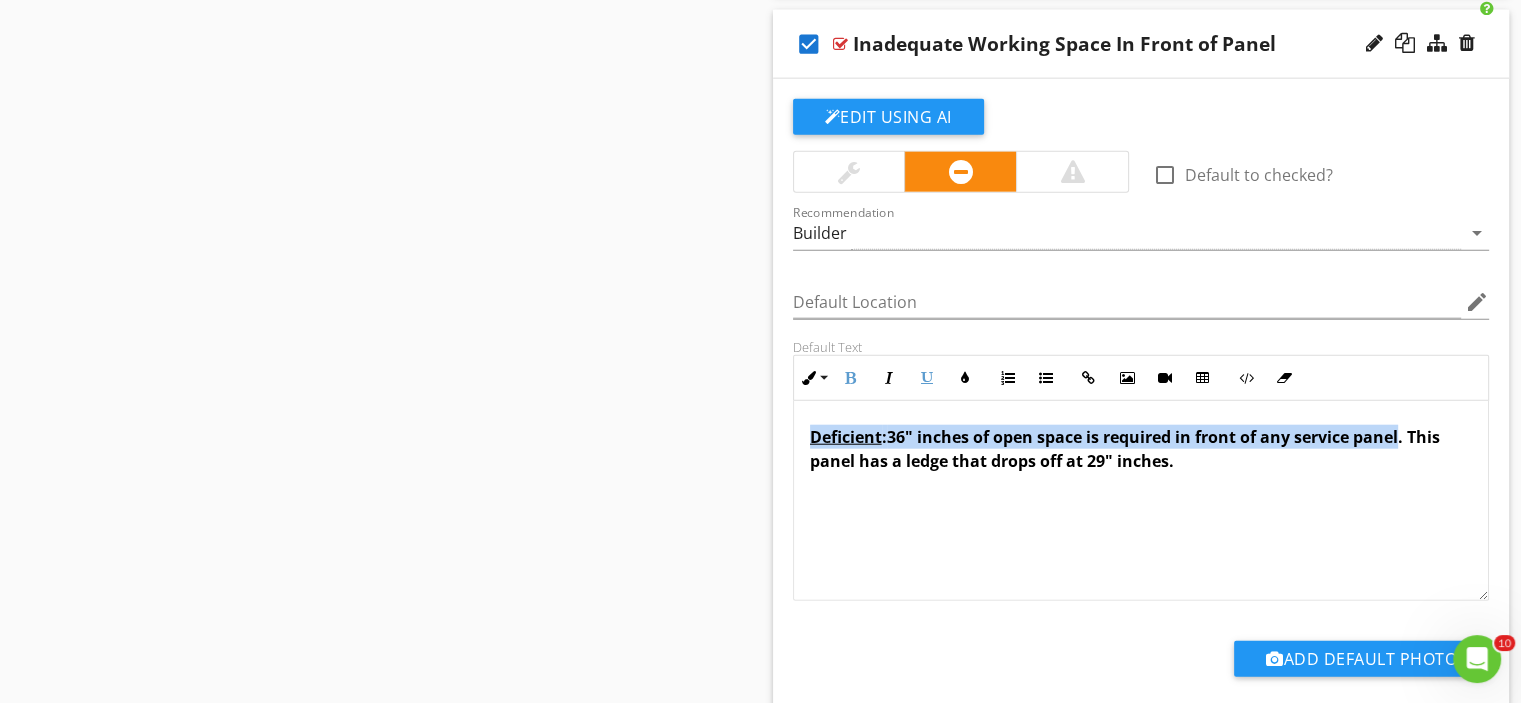 drag, startPoint x: 806, startPoint y: 419, endPoint x: 1401, endPoint y: 423, distance: 595.0134 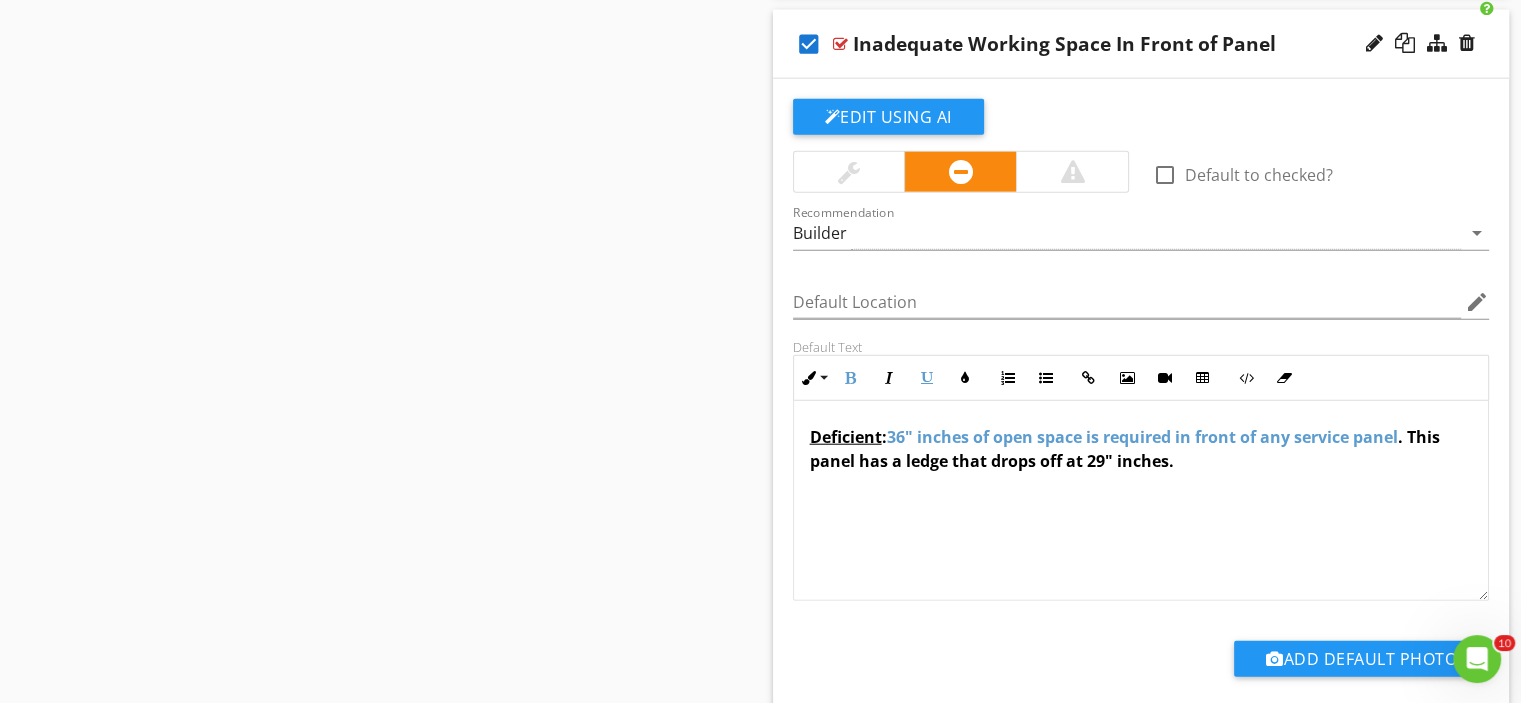 click on "check_box" at bounding box center (809, 44) 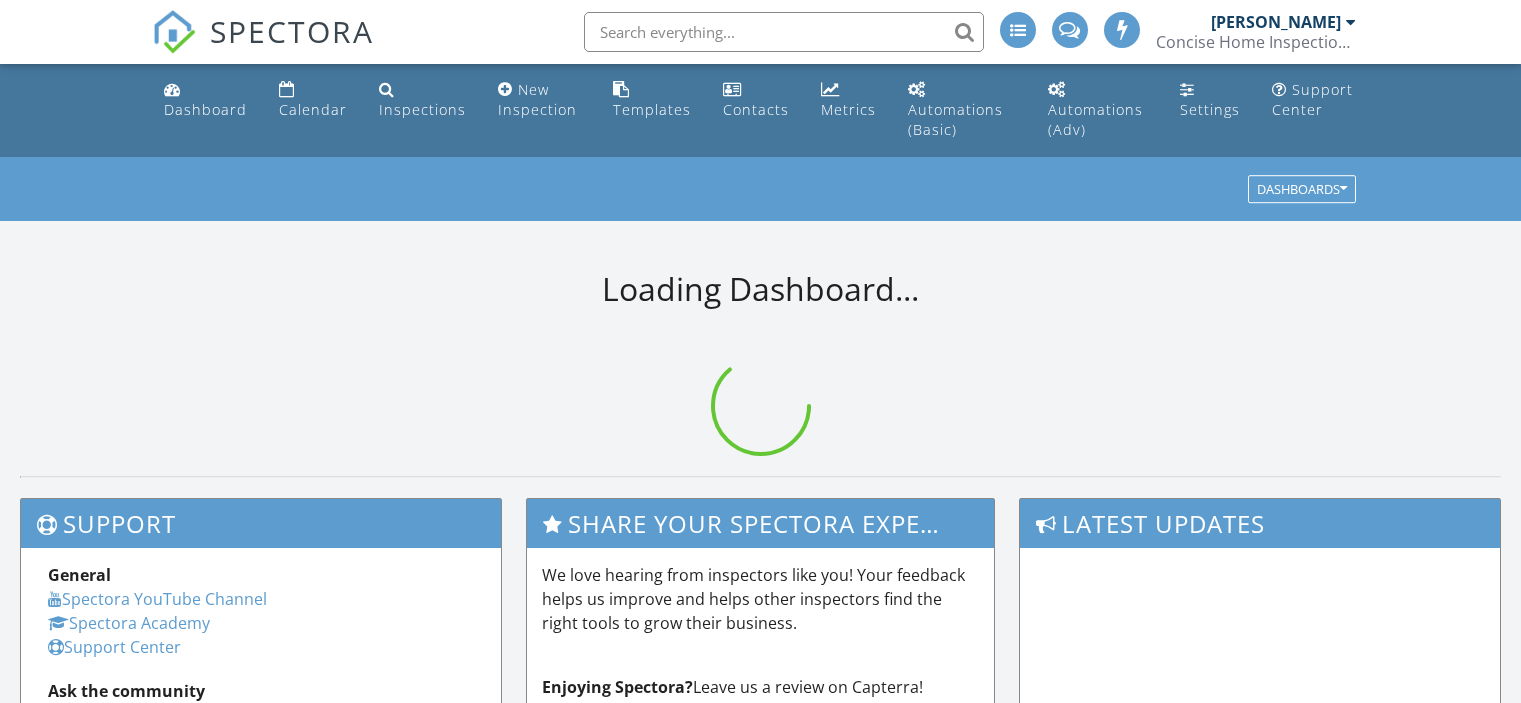scroll, scrollTop: 0, scrollLeft: 0, axis: both 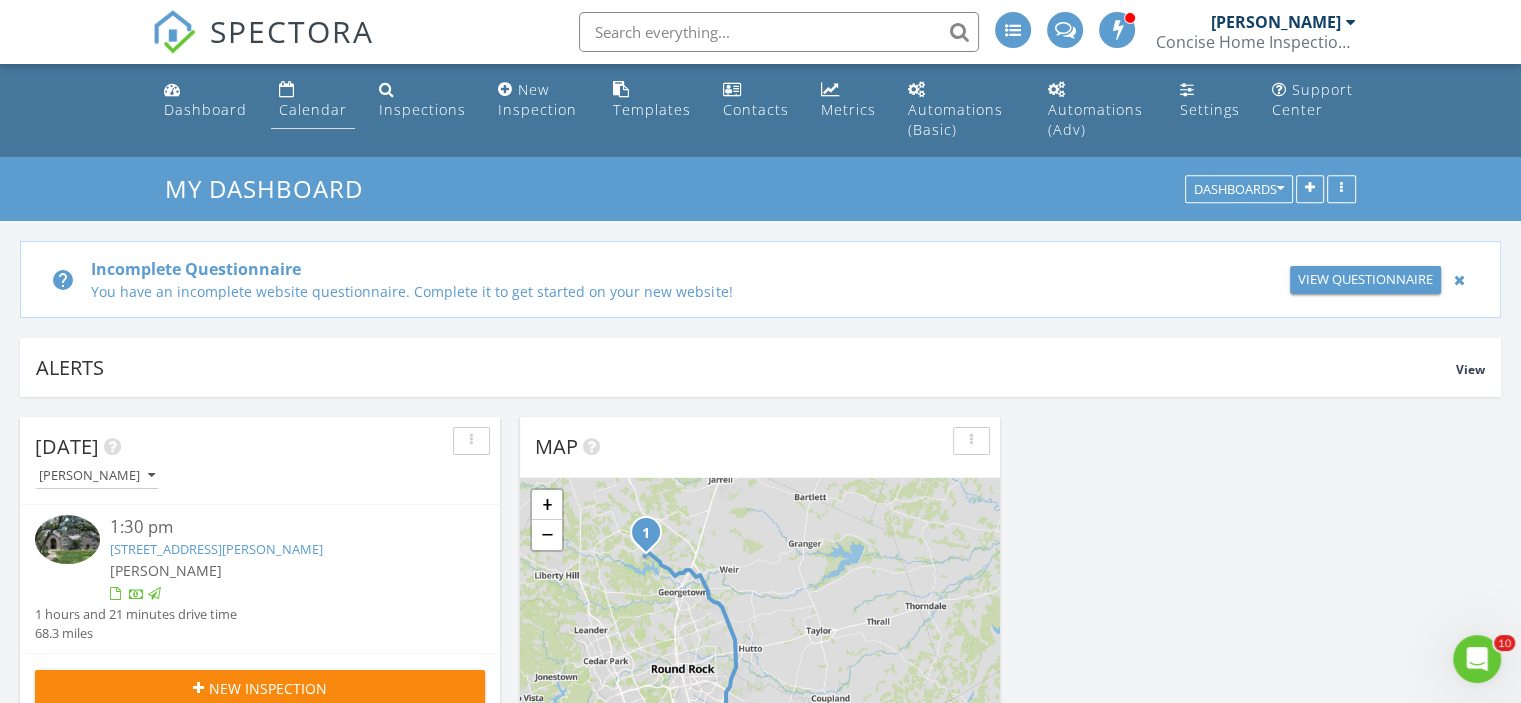 click on "Calendar" at bounding box center (313, 109) 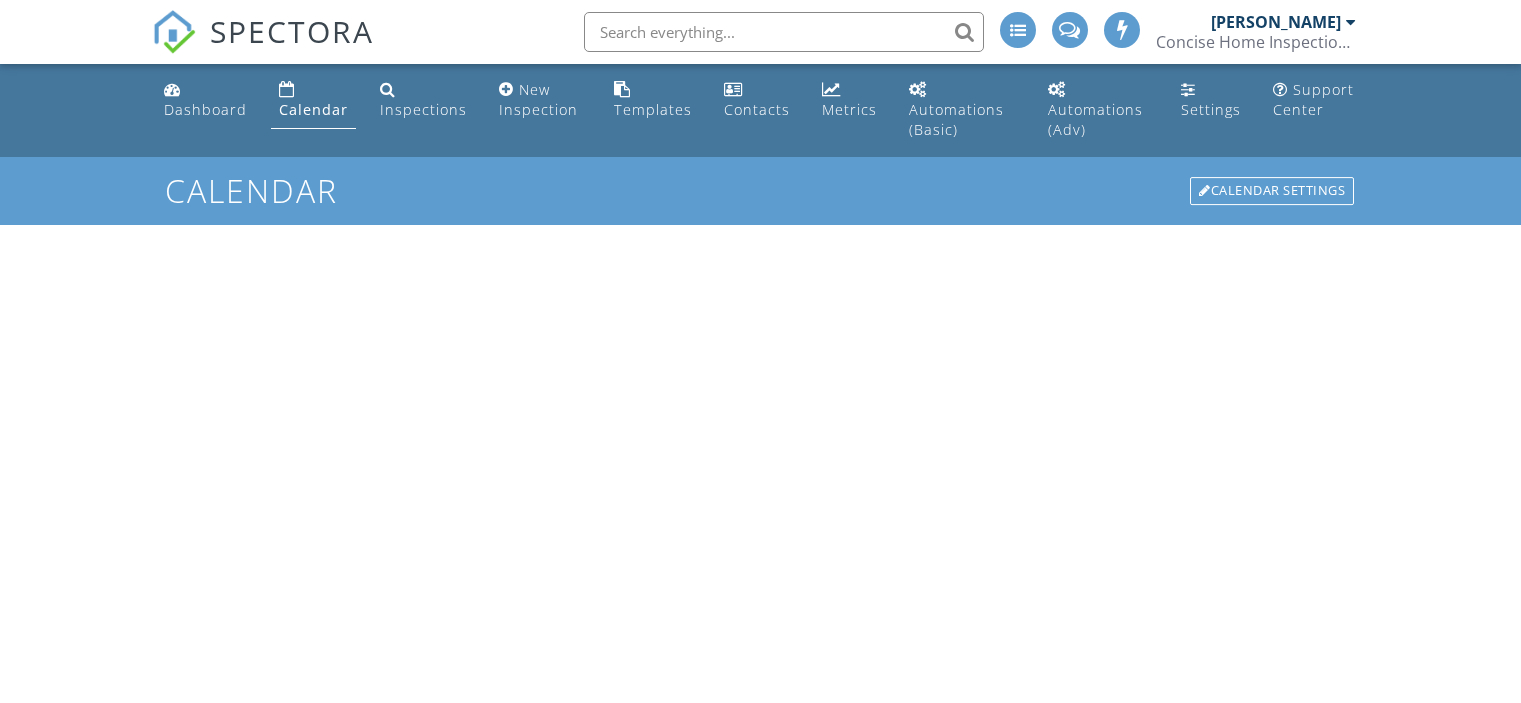 scroll, scrollTop: 0, scrollLeft: 0, axis: both 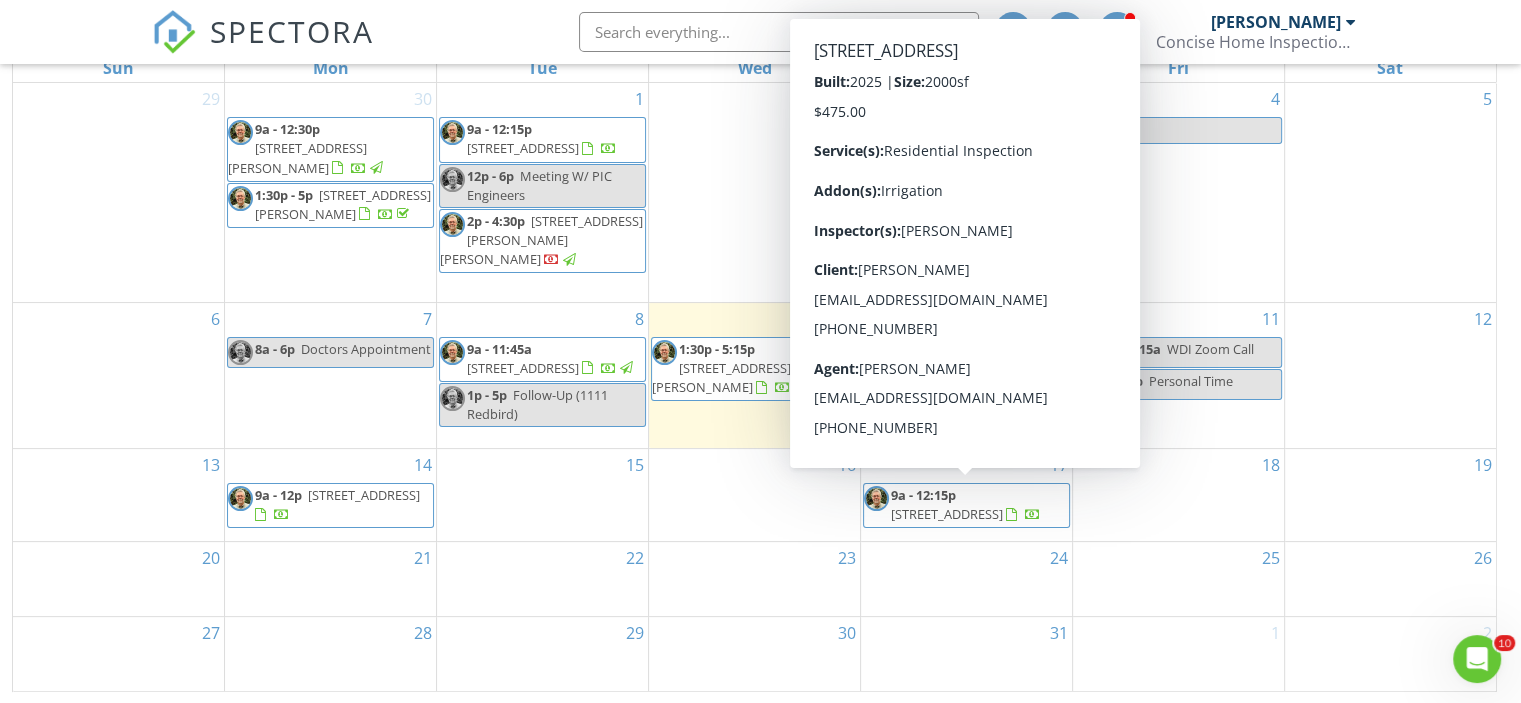 click on "9a - 12:15p" at bounding box center [923, 495] 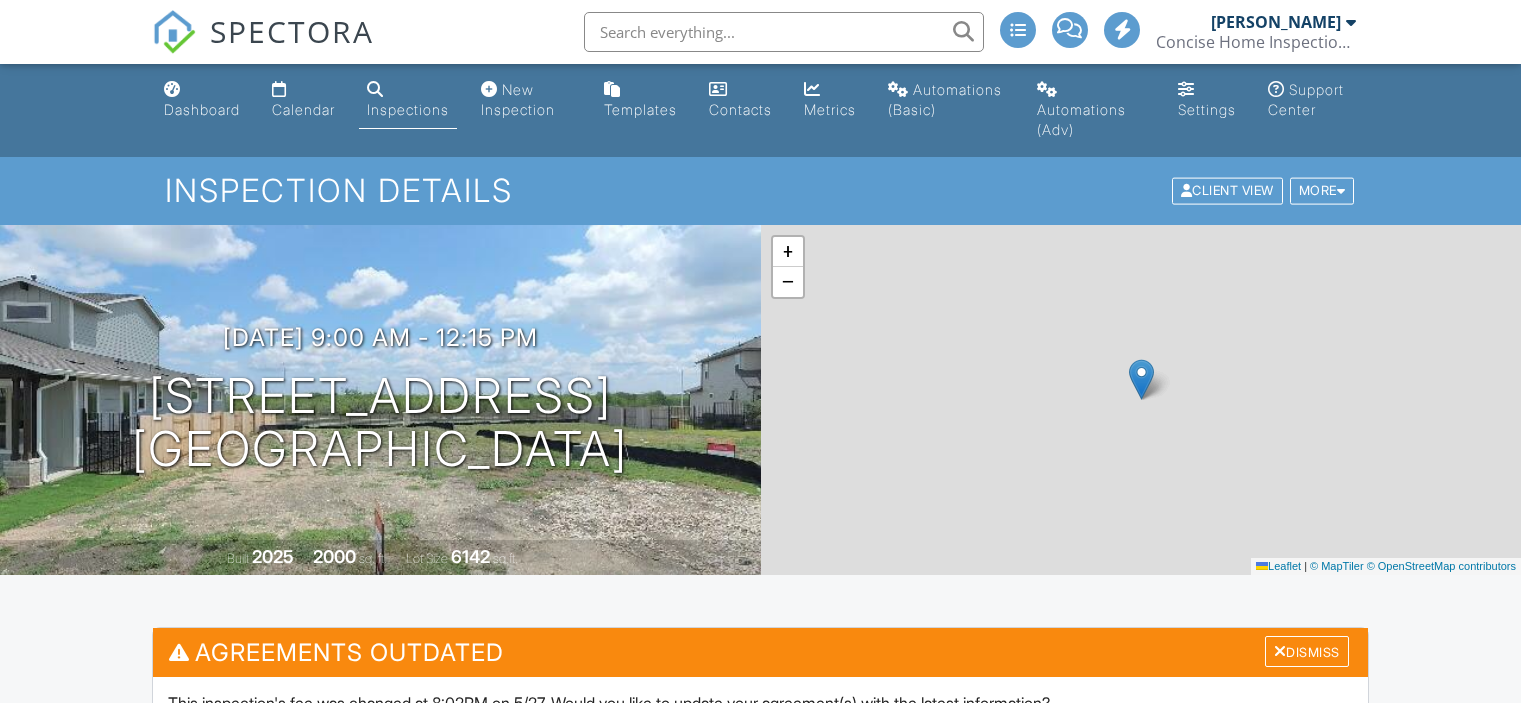 scroll, scrollTop: 0, scrollLeft: 0, axis: both 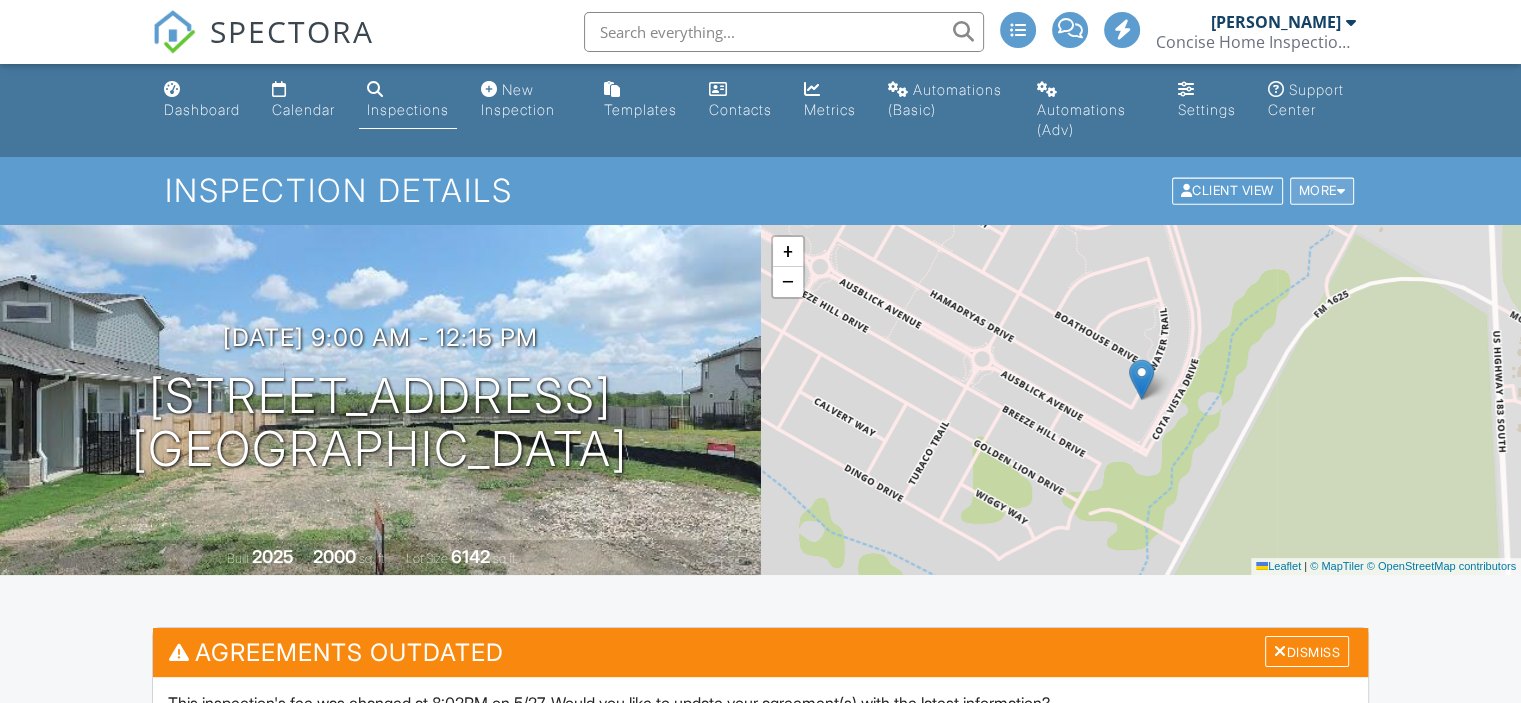 click at bounding box center (1341, 191) 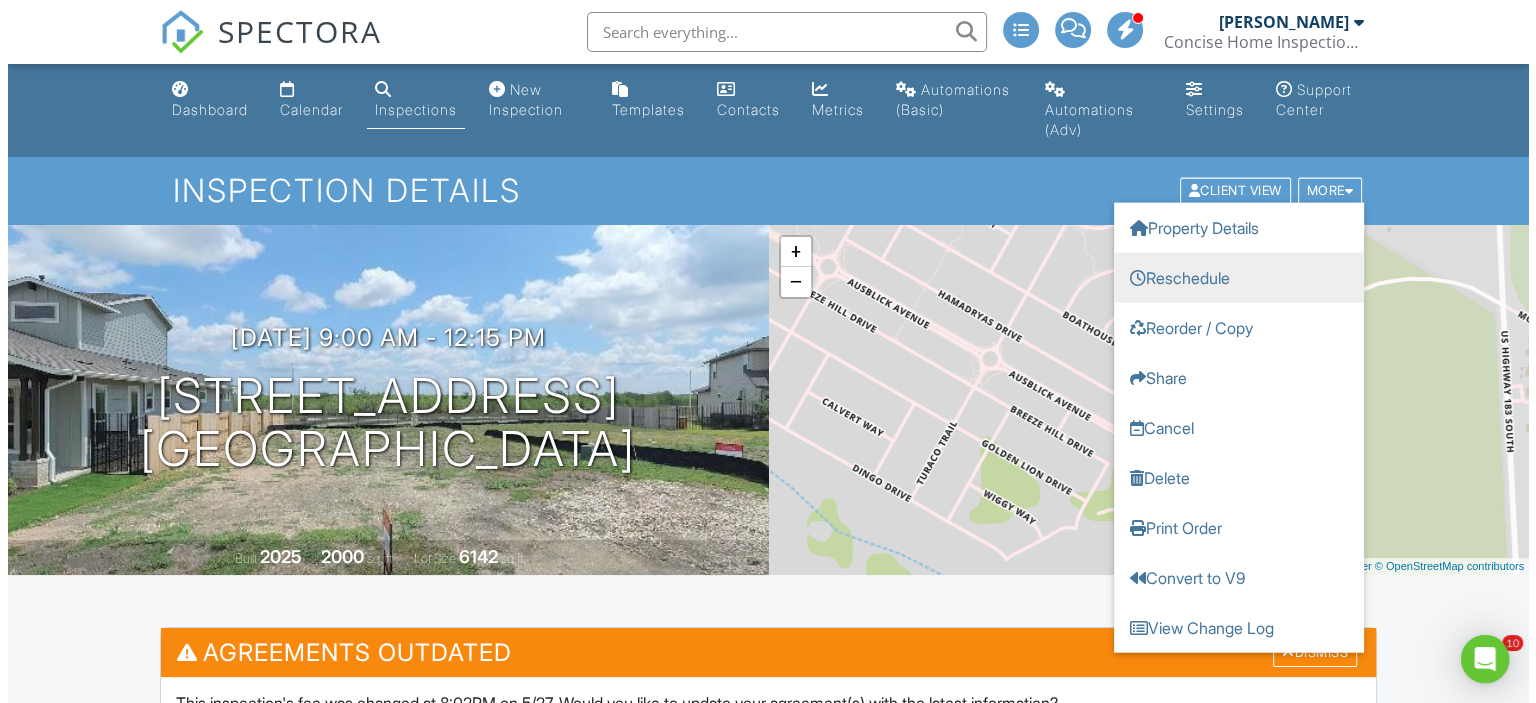 scroll, scrollTop: 0, scrollLeft: 0, axis: both 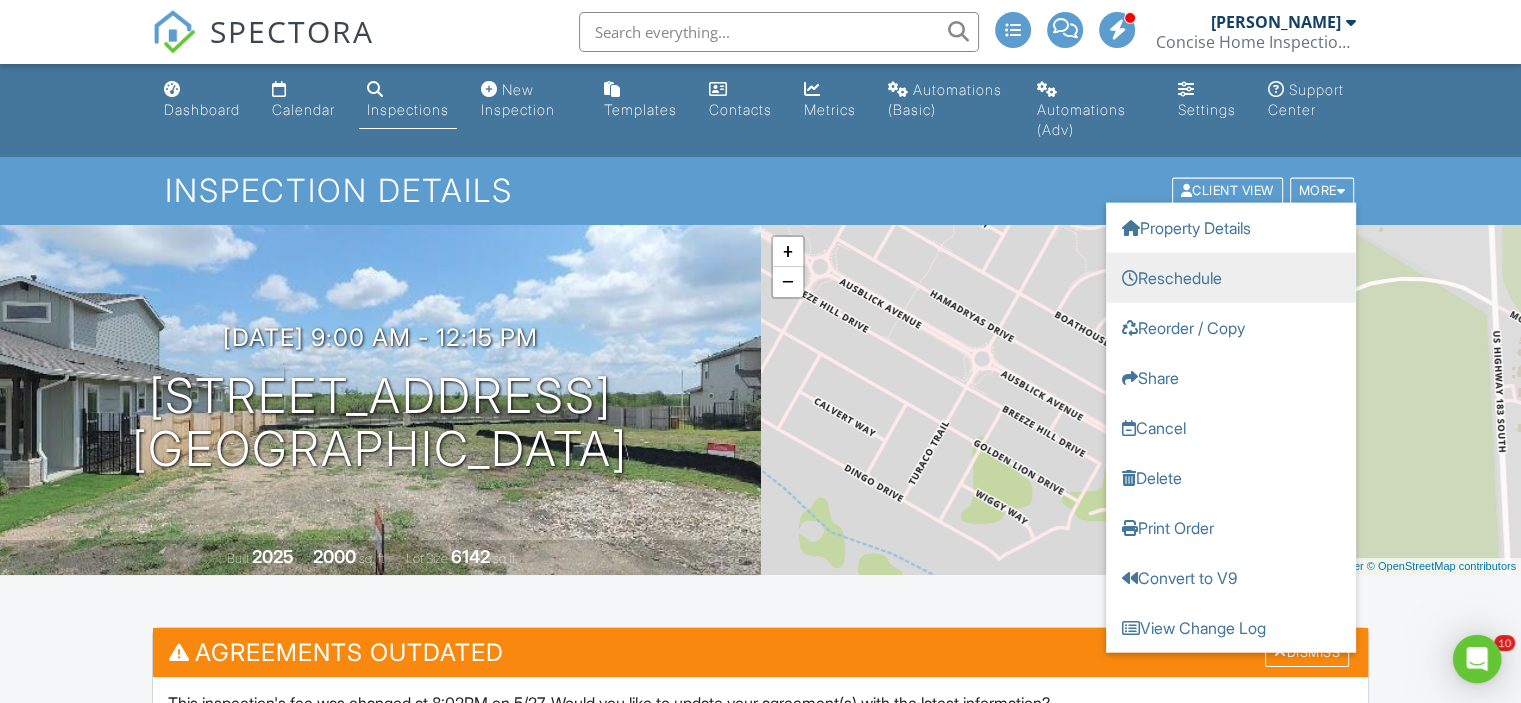 click on "Reschedule" at bounding box center (1231, 278) 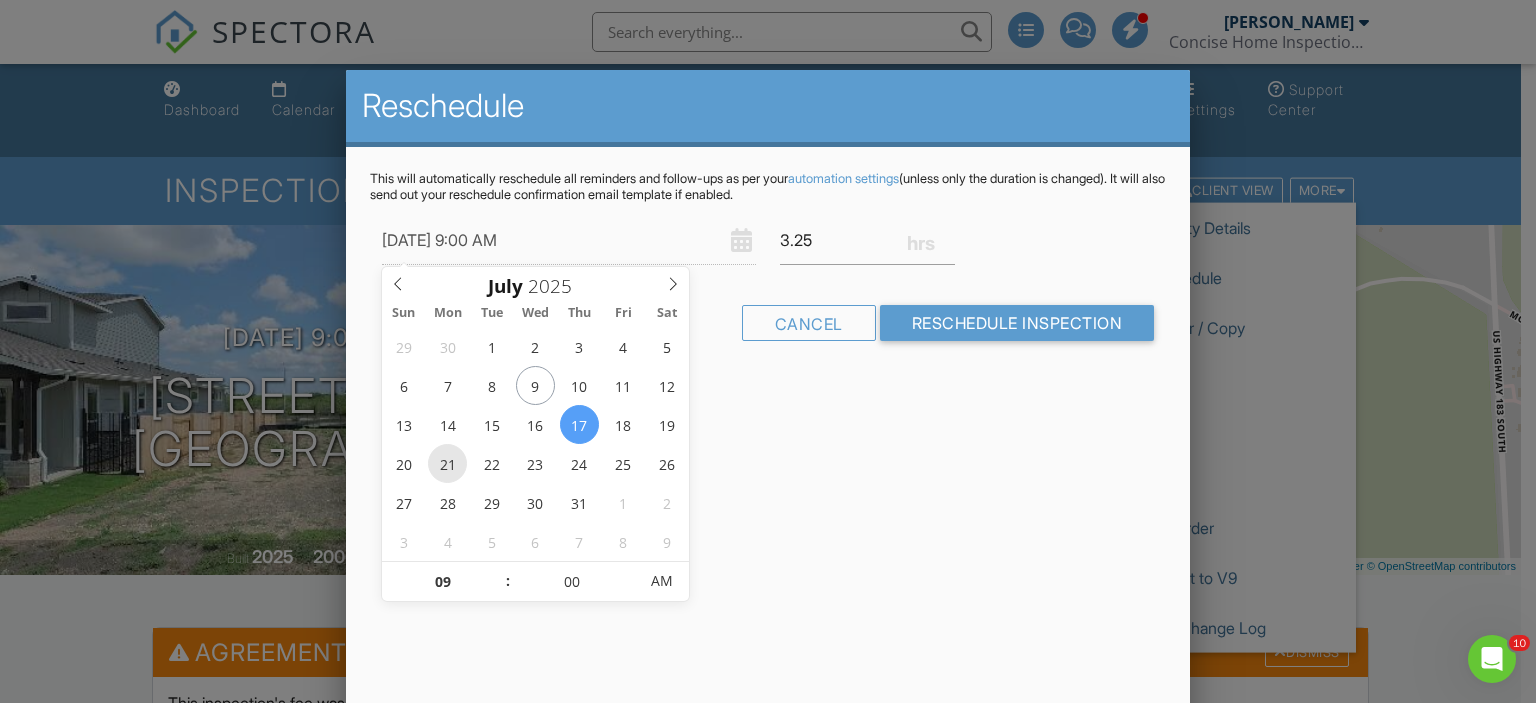 type on "07/21/2025 9:00 AM" 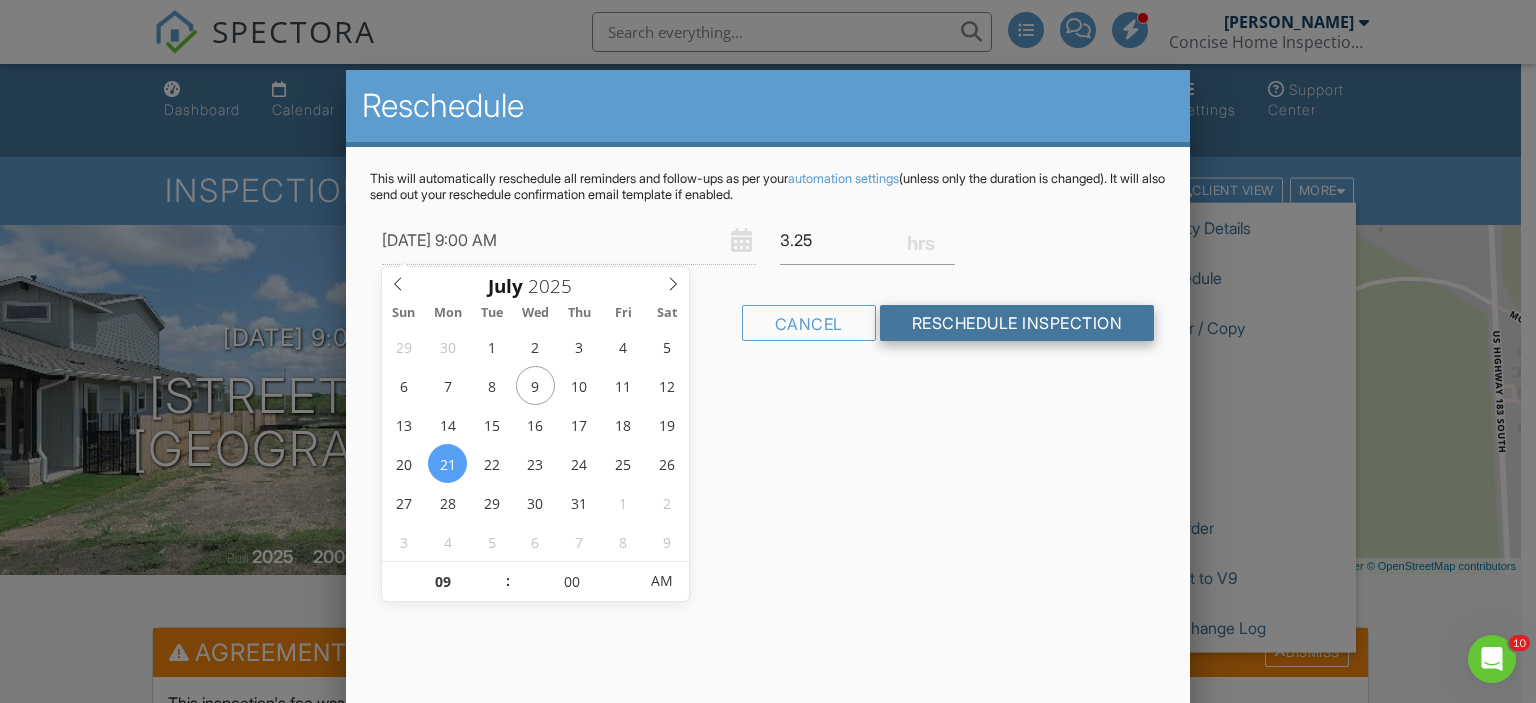 click on "Reschedule Inspection" at bounding box center [1017, 323] 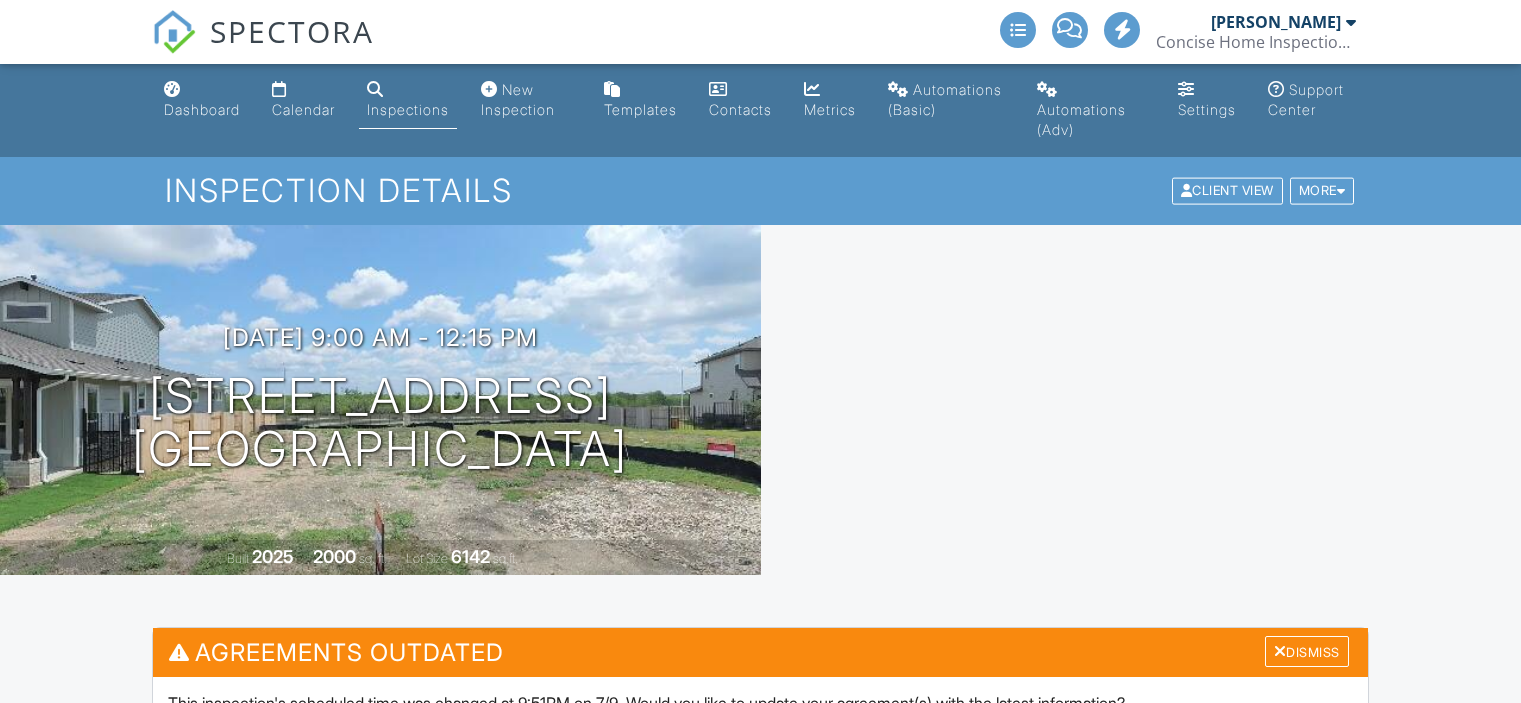 scroll, scrollTop: 0, scrollLeft: 0, axis: both 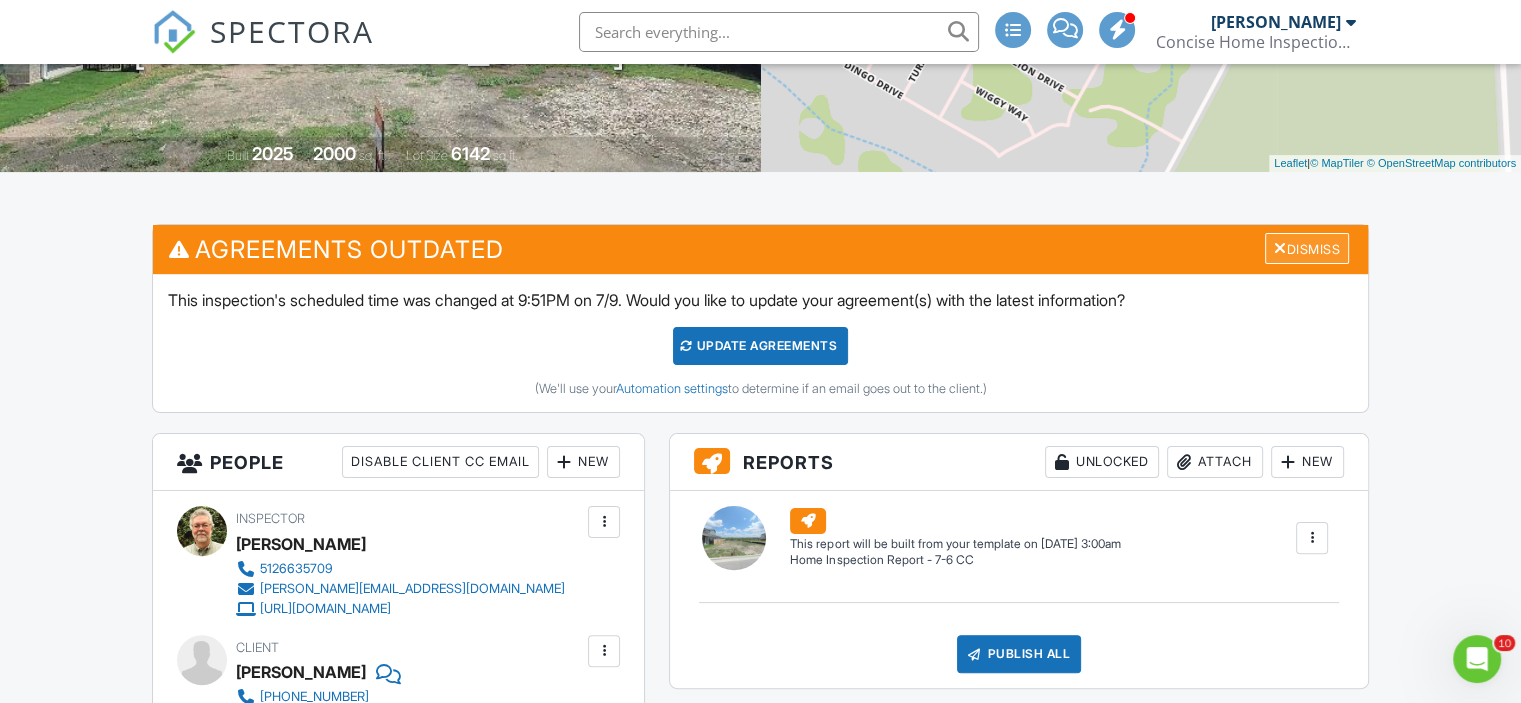 click on "Dismiss" at bounding box center (1307, 248) 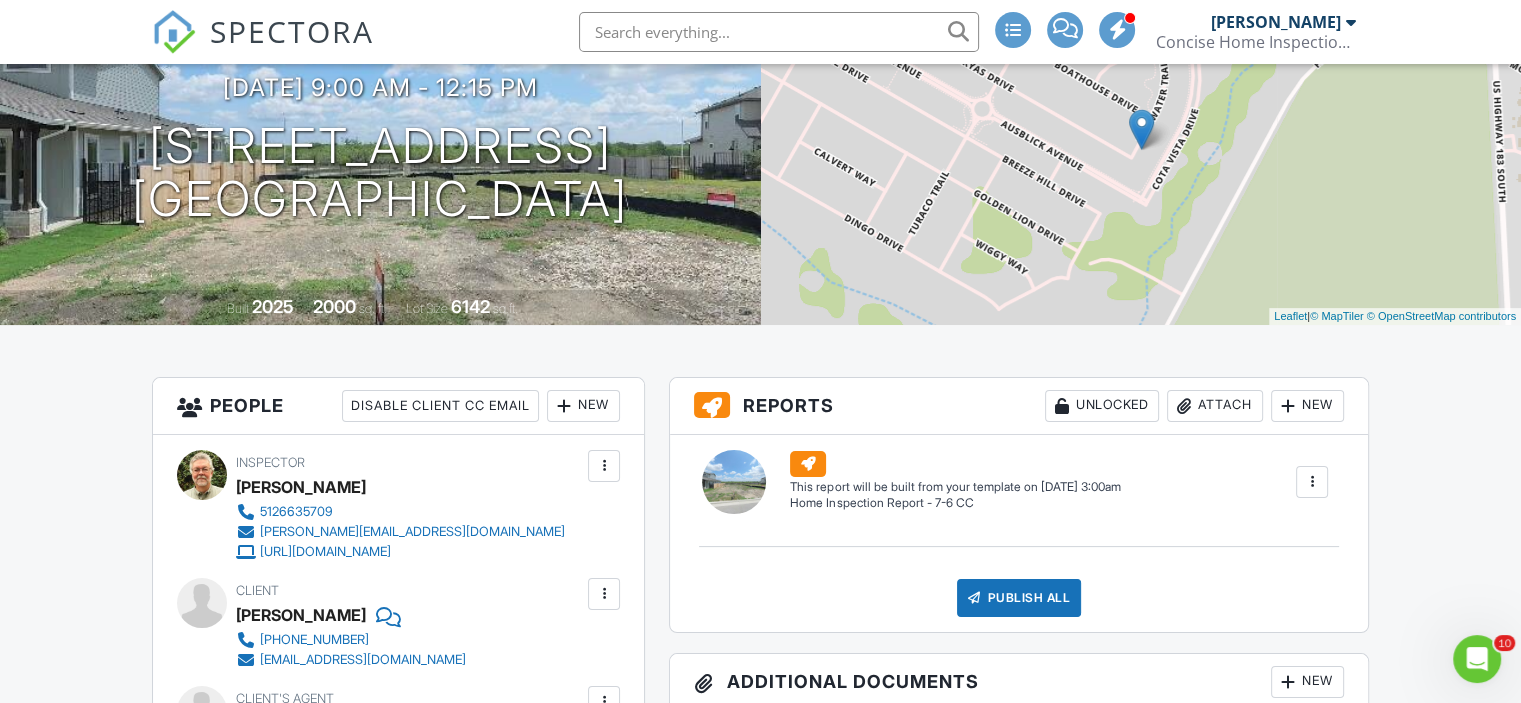 scroll, scrollTop: 0, scrollLeft: 0, axis: both 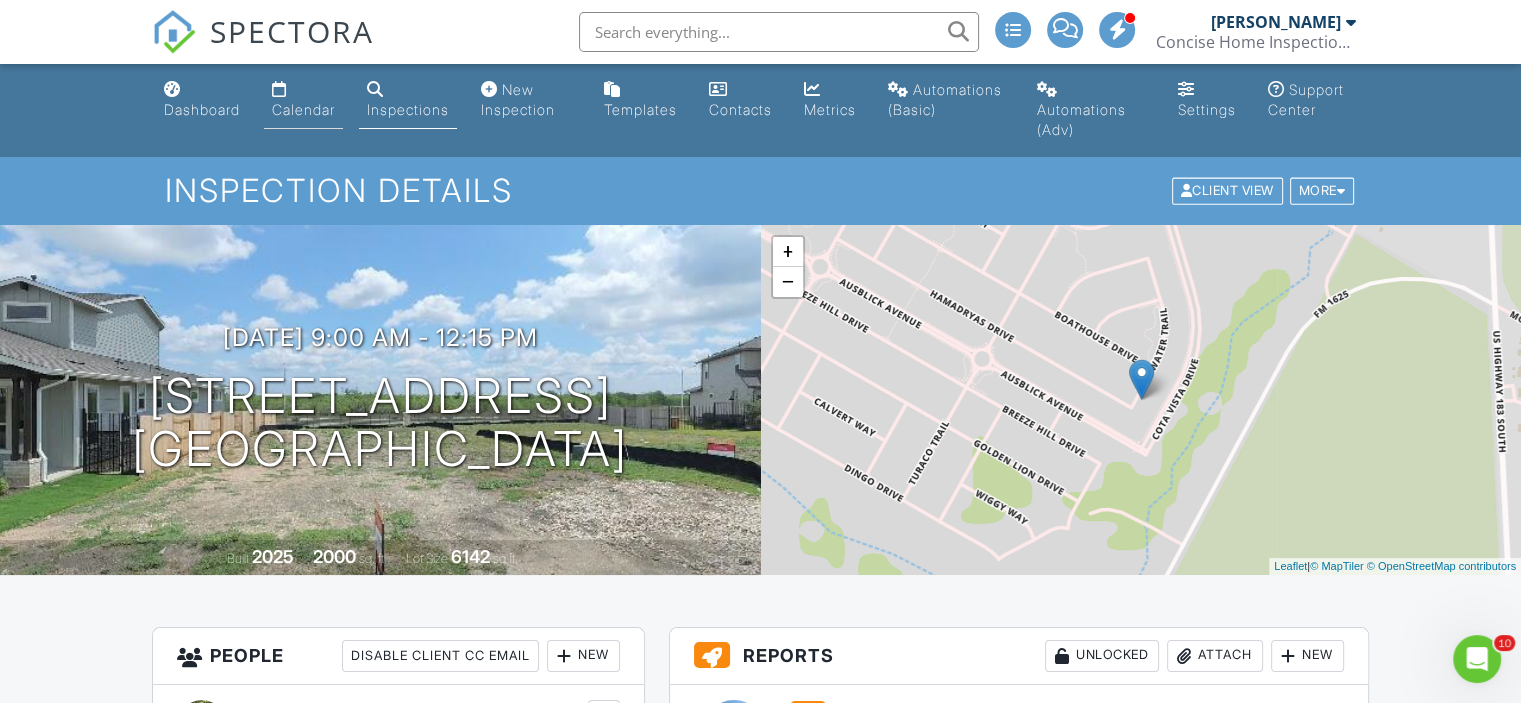 click on "Calendar" at bounding box center [303, 109] 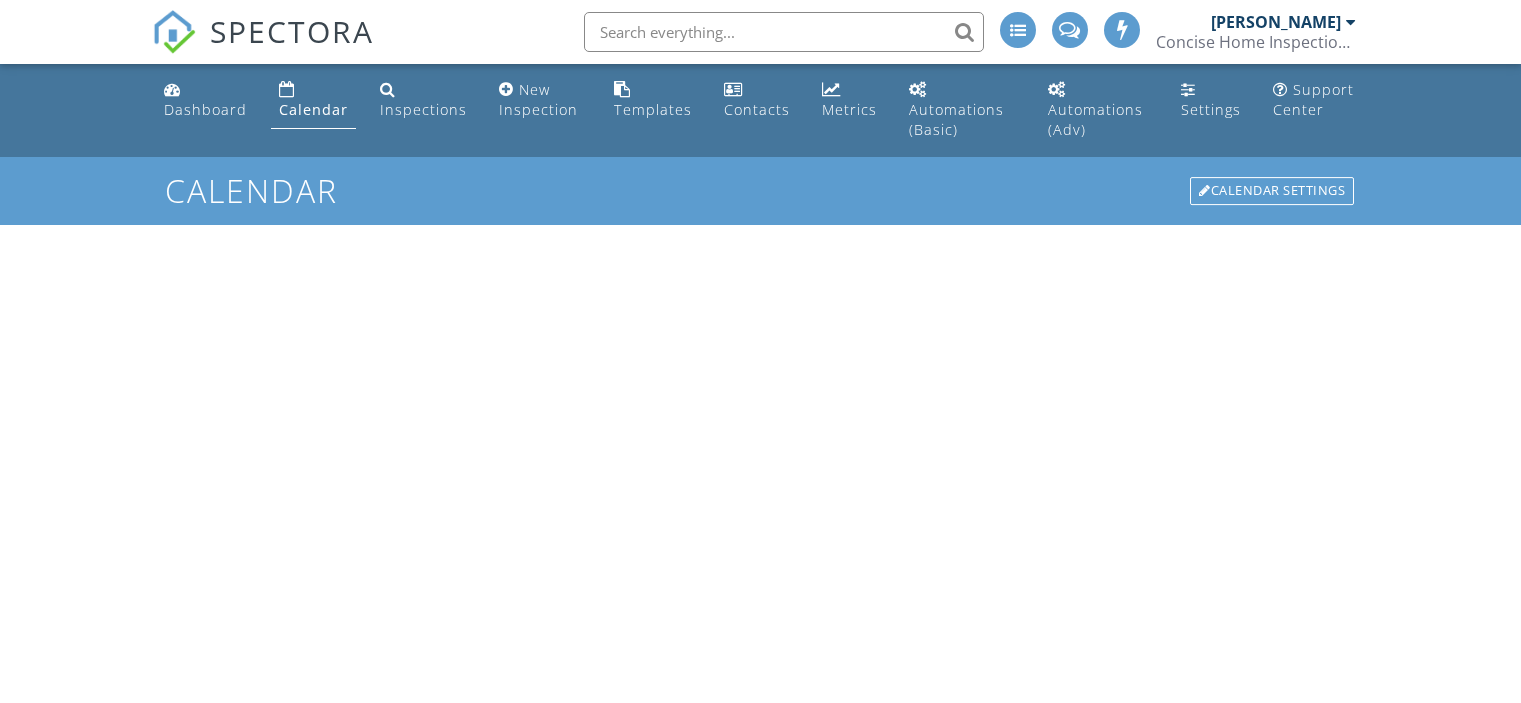 scroll, scrollTop: 0, scrollLeft: 0, axis: both 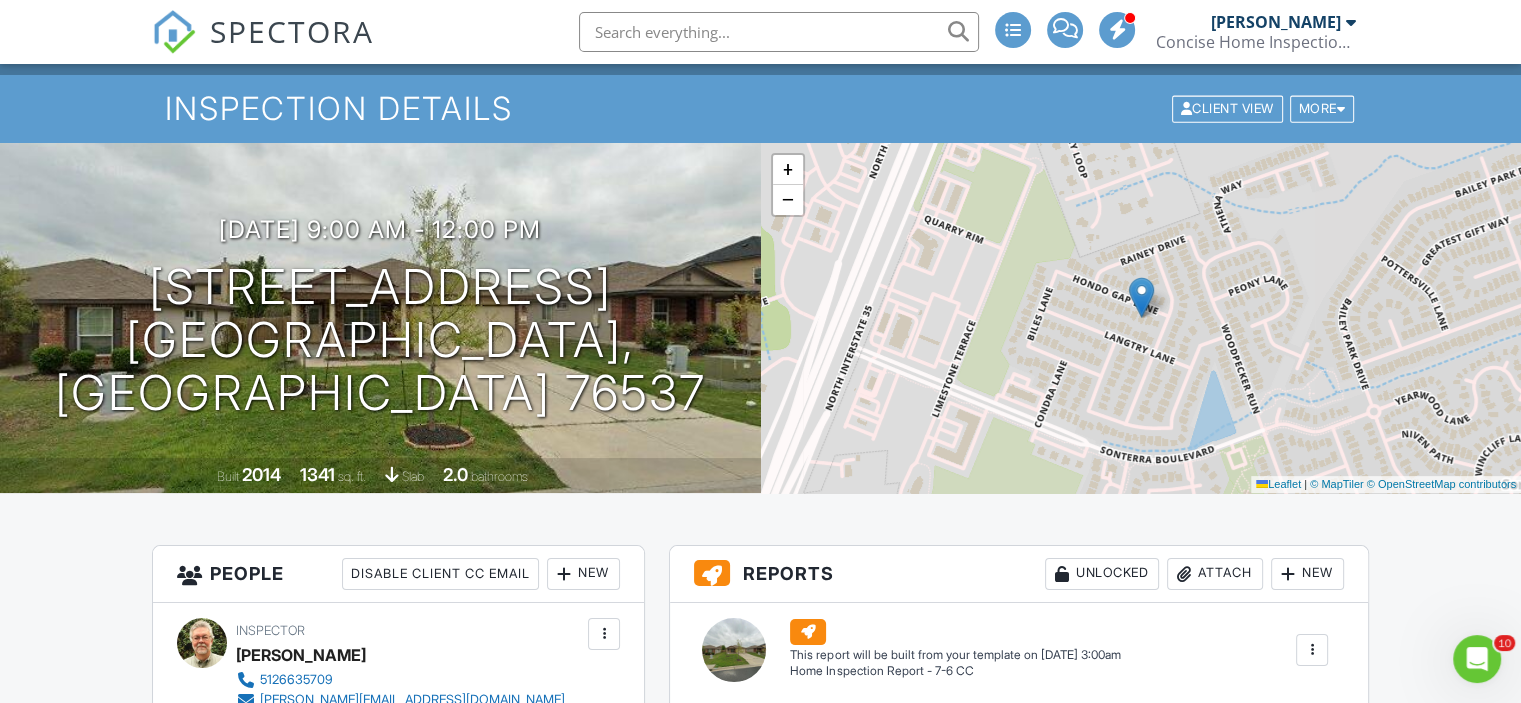 drag, startPoint x: 1525, startPoint y: 96, endPoint x: 1532, endPoint y: 108, distance: 13.892444 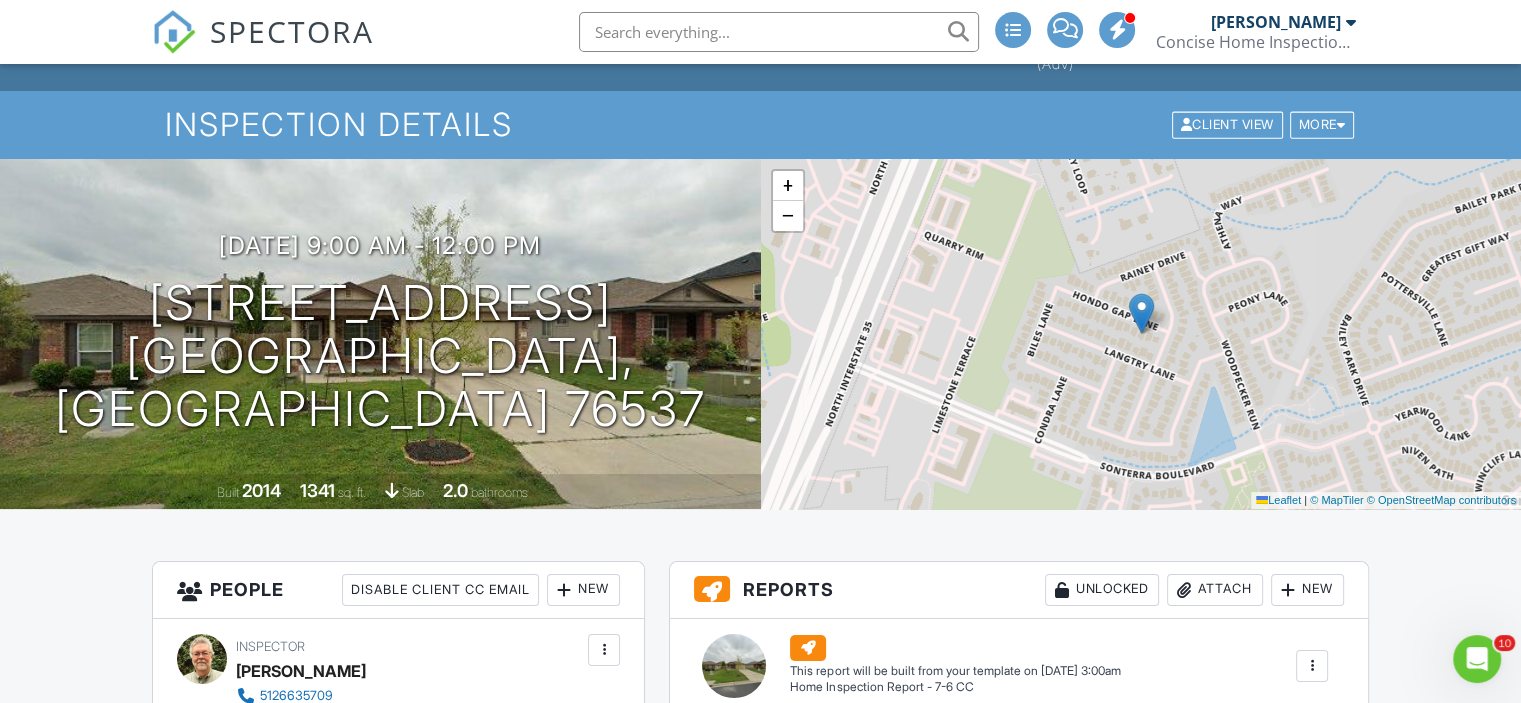 scroll, scrollTop: 0, scrollLeft: 0, axis: both 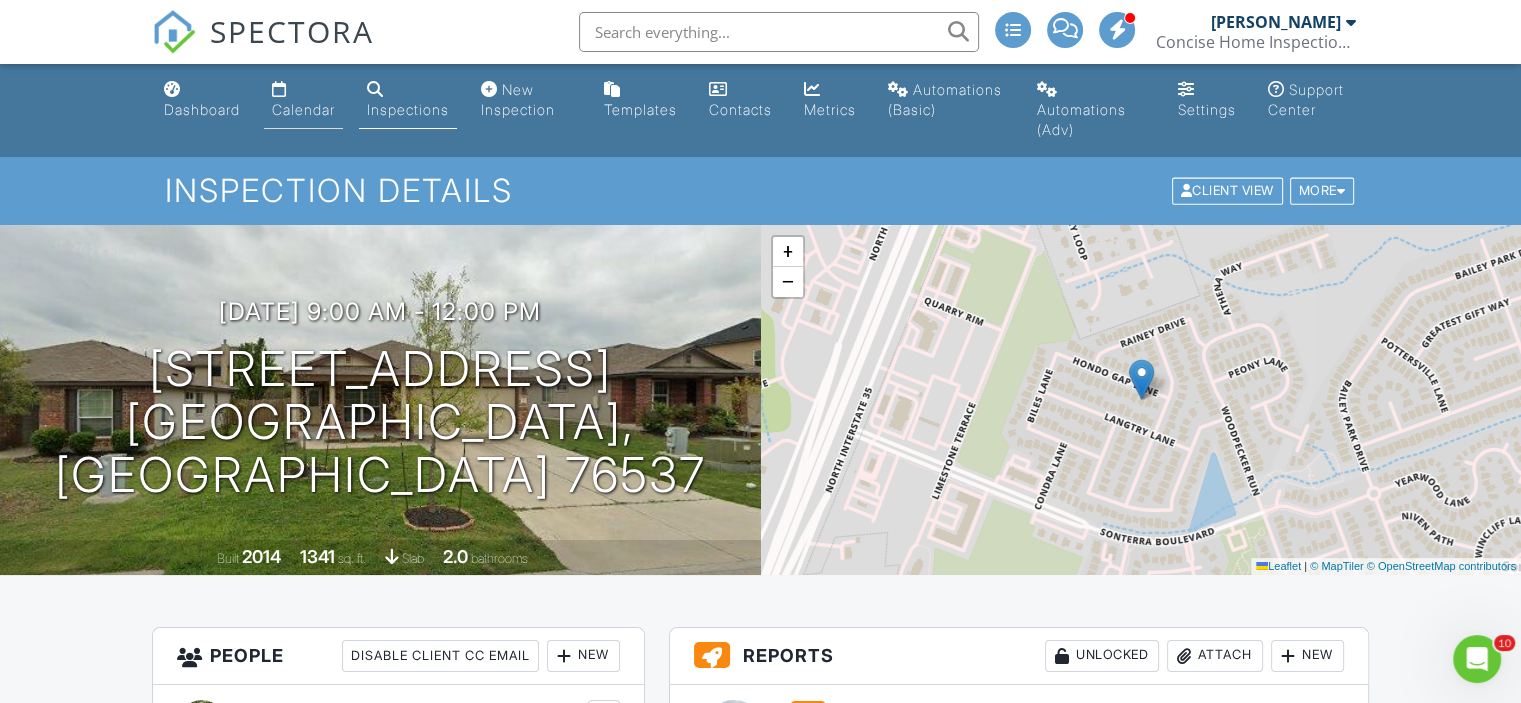 click on "Calendar" at bounding box center (303, 109) 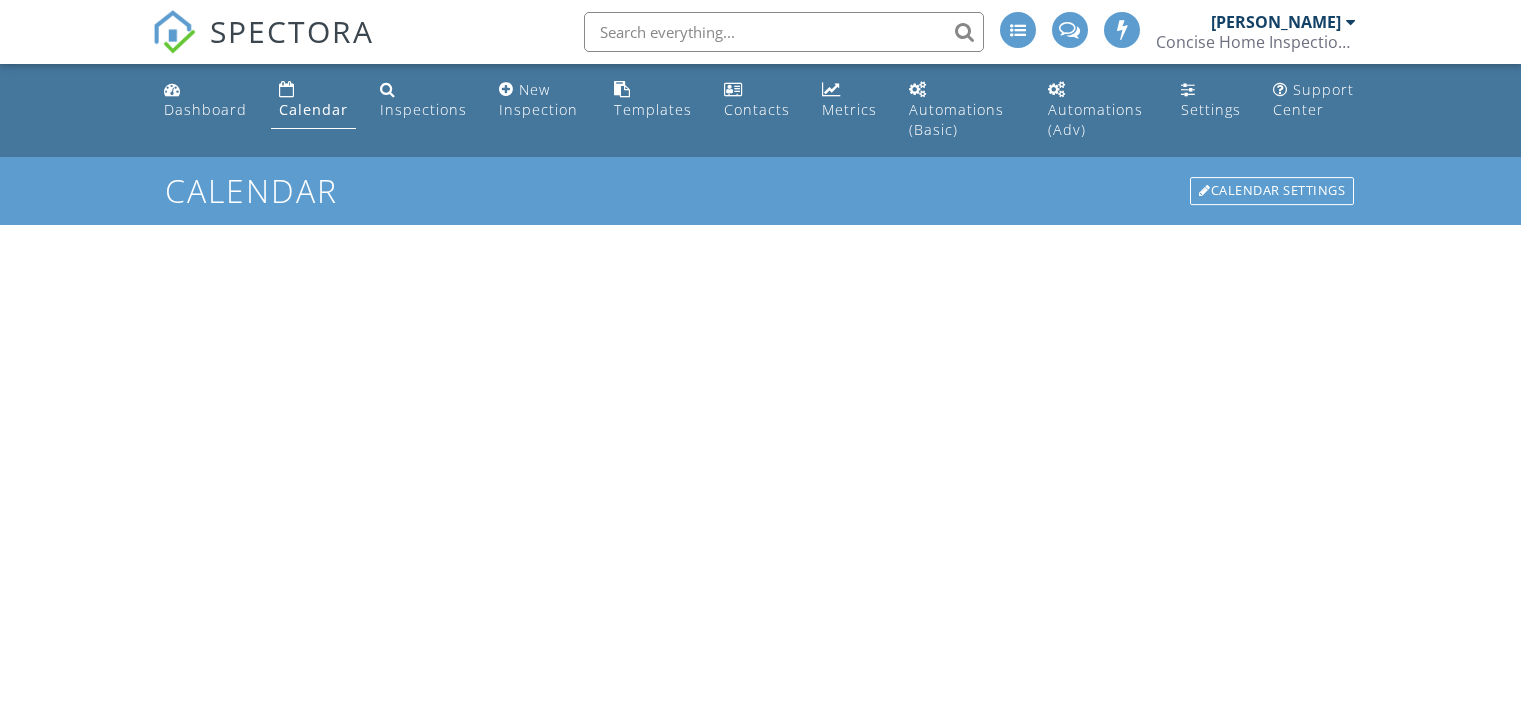 scroll, scrollTop: 0, scrollLeft: 0, axis: both 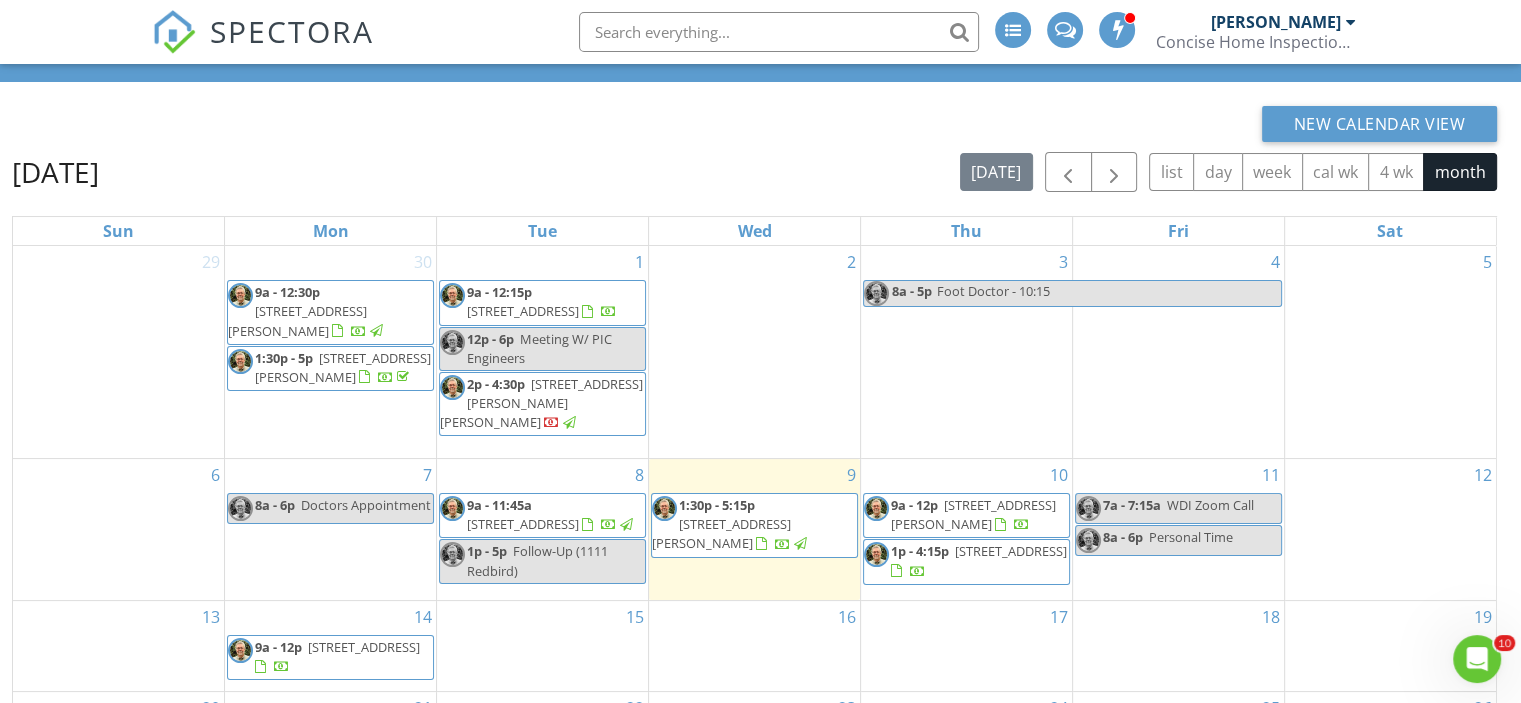 click on "1p - 4:15p" at bounding box center [920, 551] 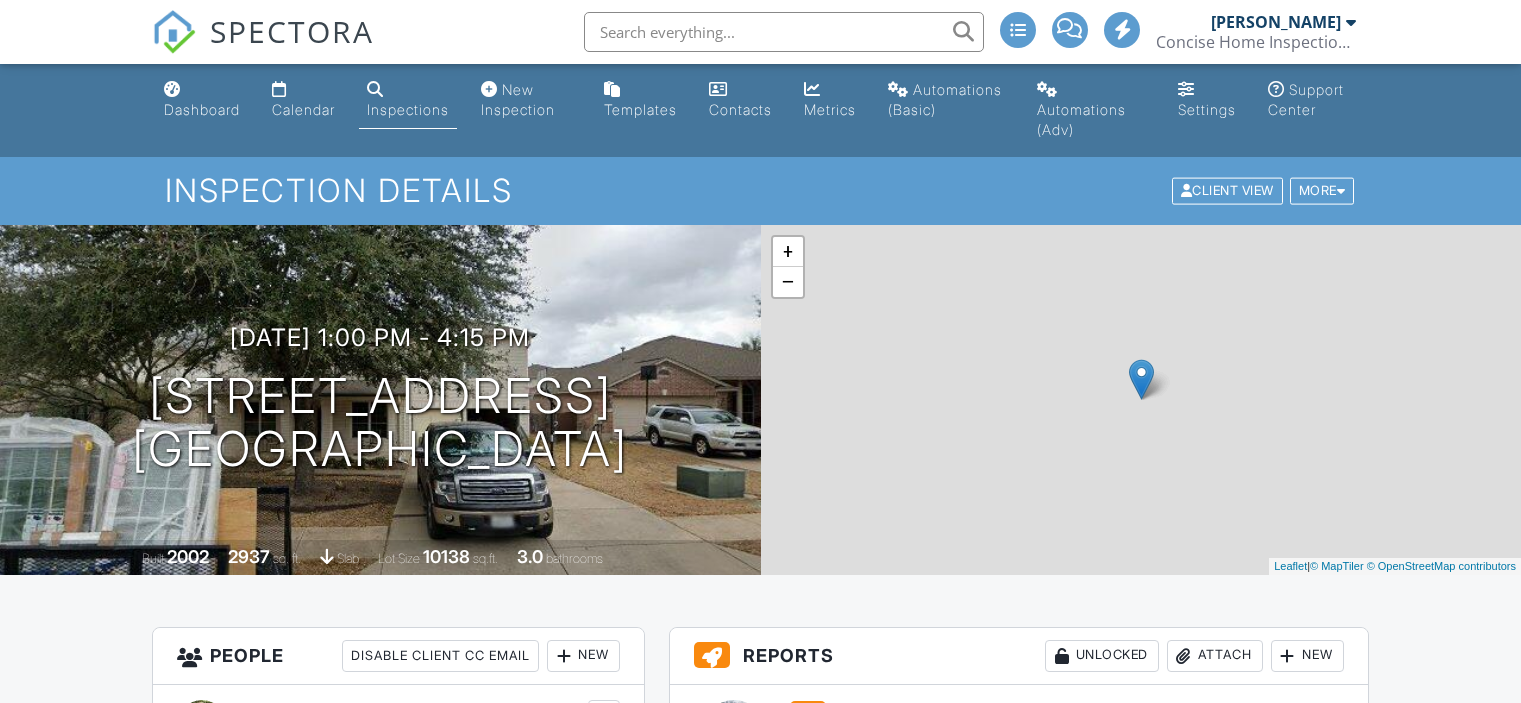 scroll, scrollTop: 0, scrollLeft: 0, axis: both 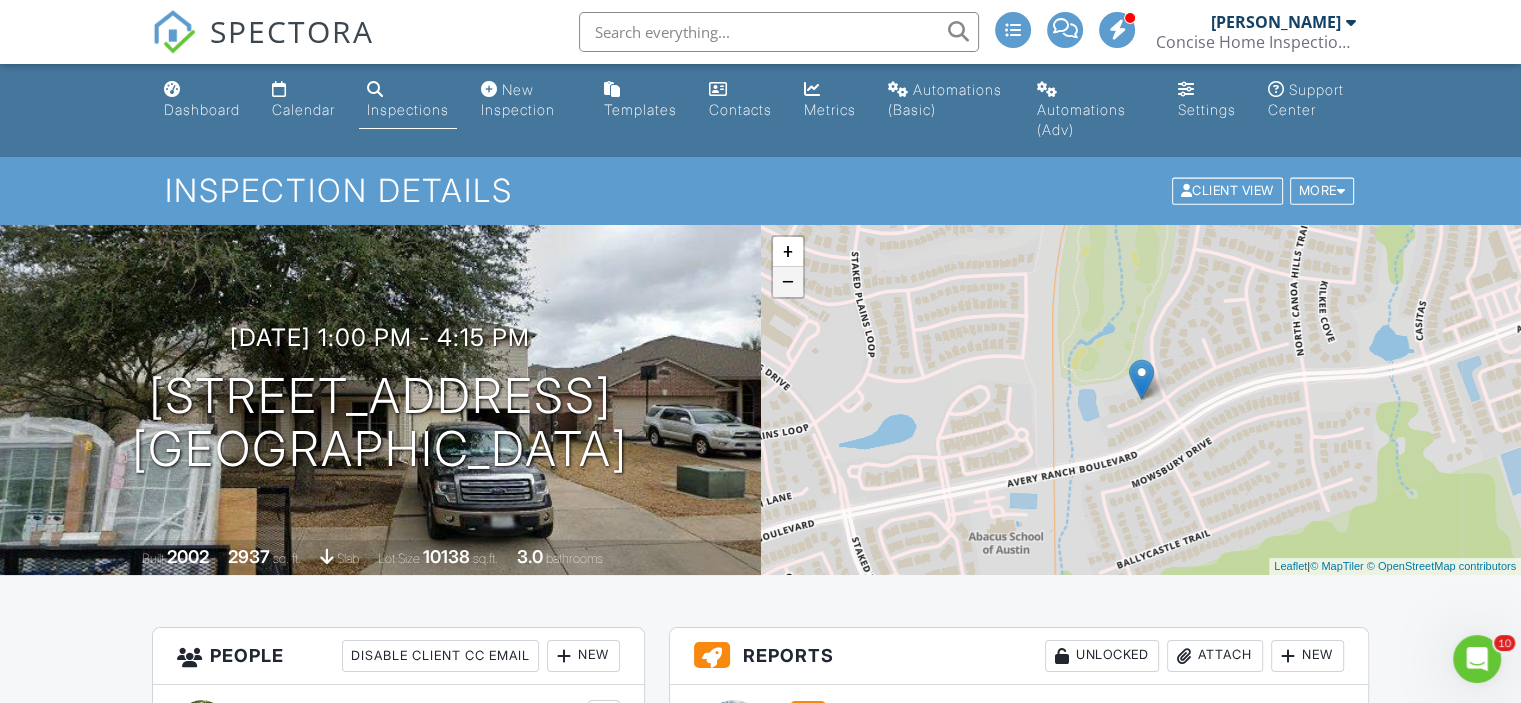 click on "−" at bounding box center (788, 282) 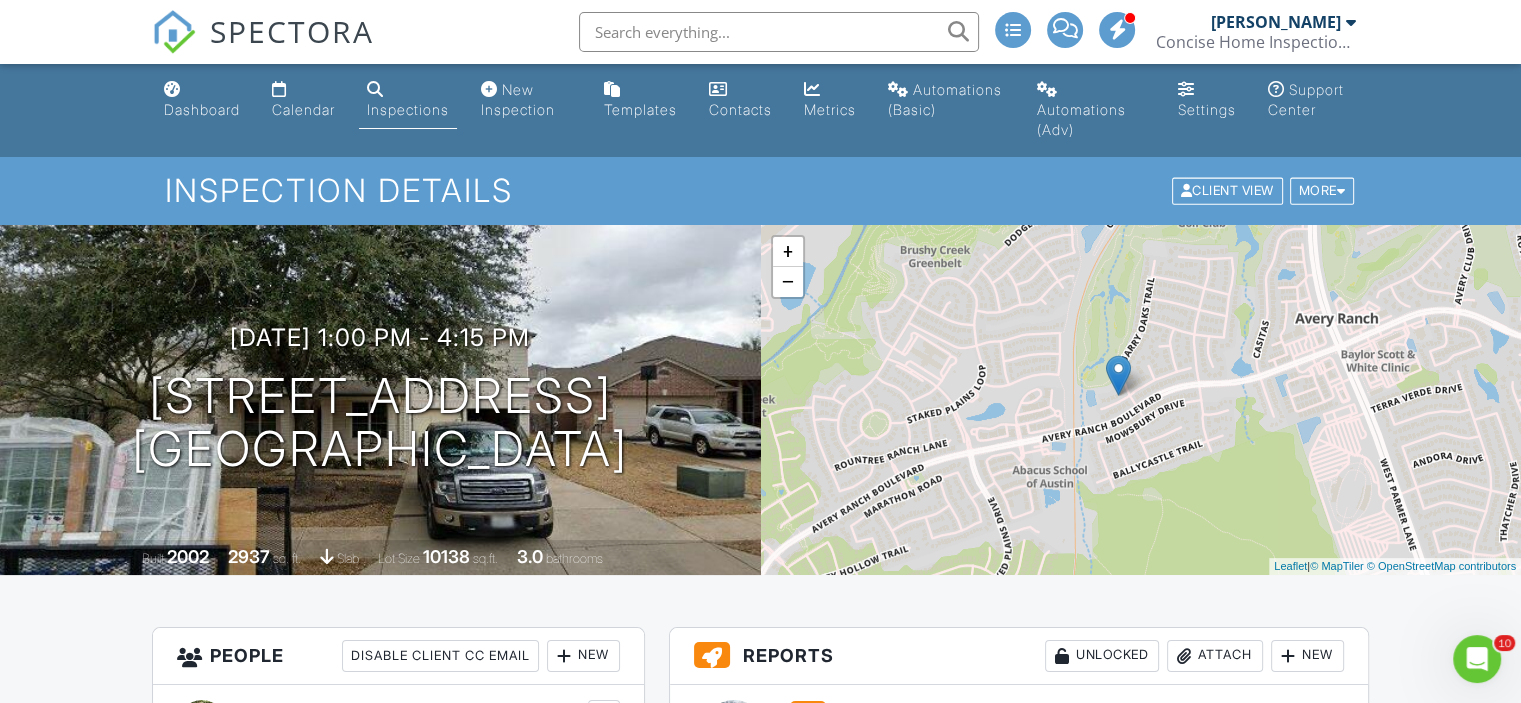 drag, startPoint x: 1114, startPoint y: 495, endPoint x: 1092, endPoint y: 495, distance: 22 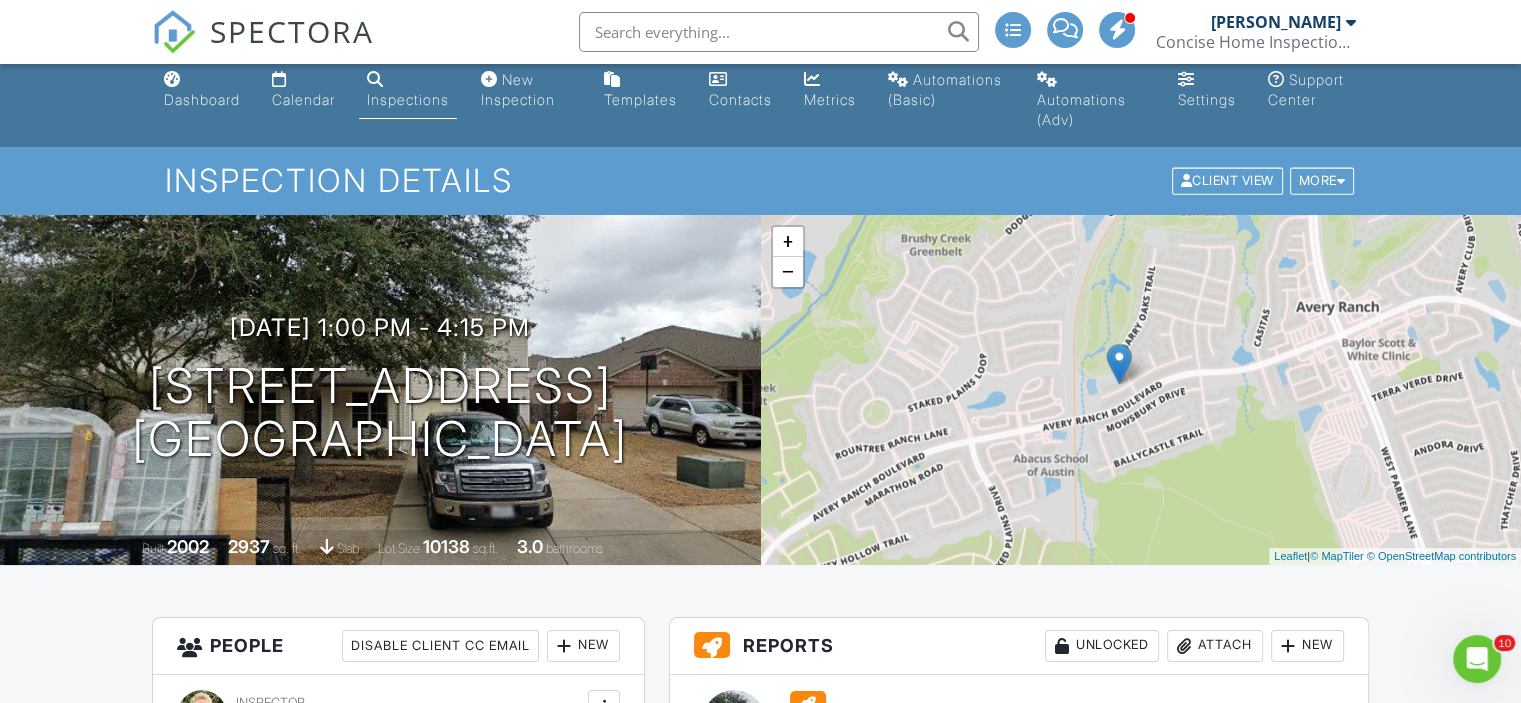 scroll, scrollTop: 0, scrollLeft: 0, axis: both 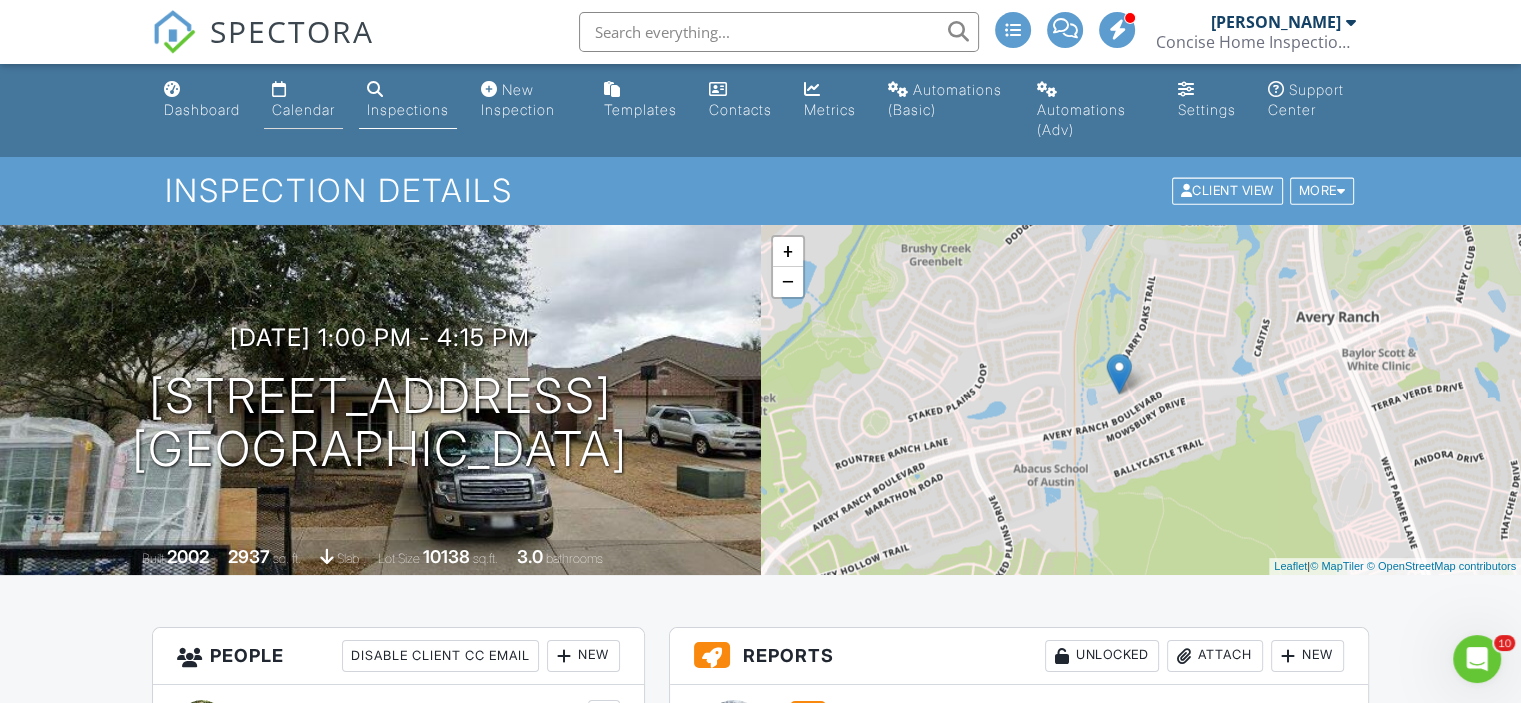click on "Calendar" at bounding box center [303, 109] 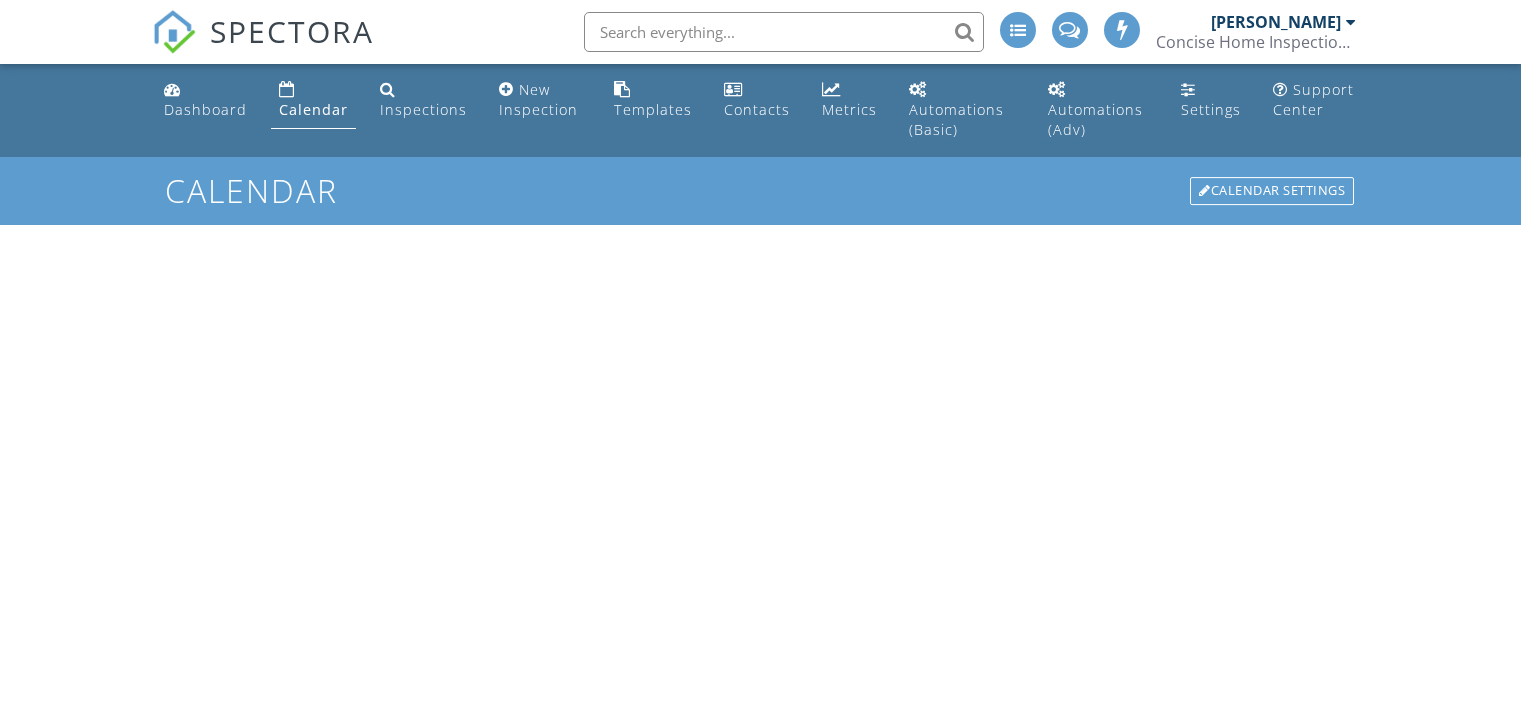 scroll, scrollTop: 0, scrollLeft: 0, axis: both 